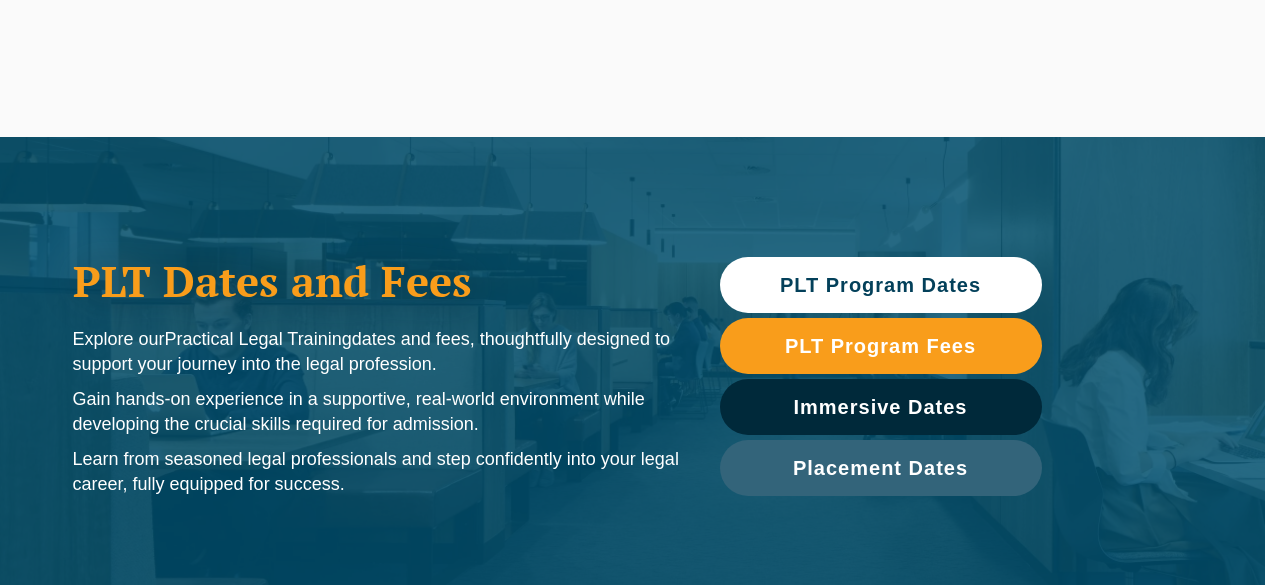 scroll, scrollTop: 250, scrollLeft: 0, axis: vertical 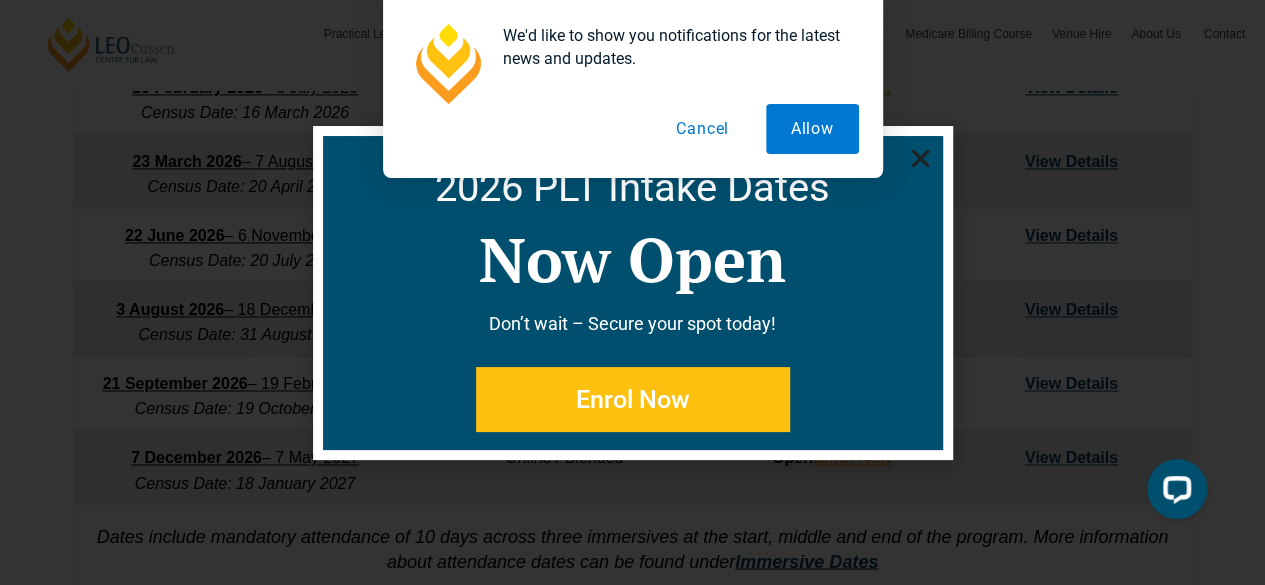click on "We'd like to show you notifications for the latest news and updates. Allow Cancel" at bounding box center (632, 89) 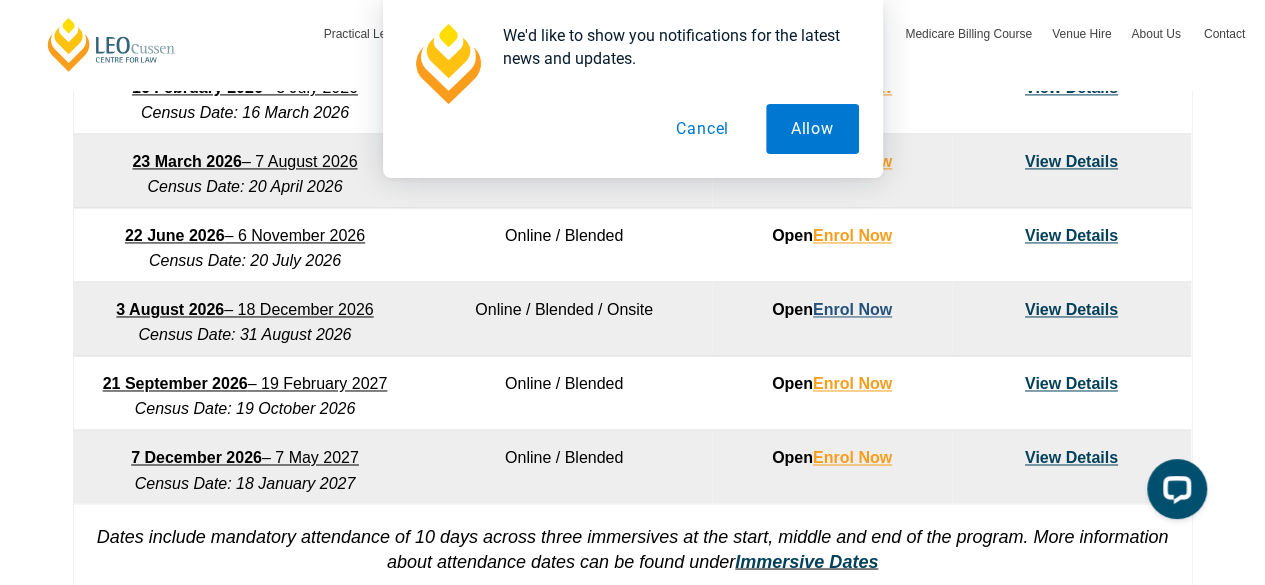 click on "Enrol Now" at bounding box center (852, 309) 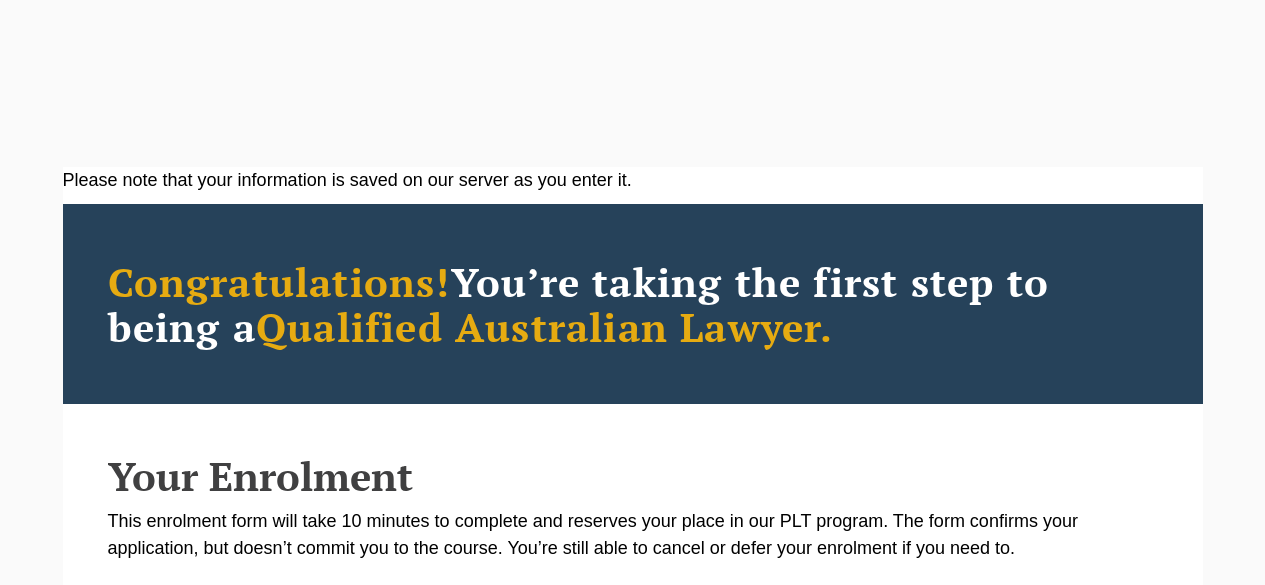 scroll, scrollTop: 0, scrollLeft: 0, axis: both 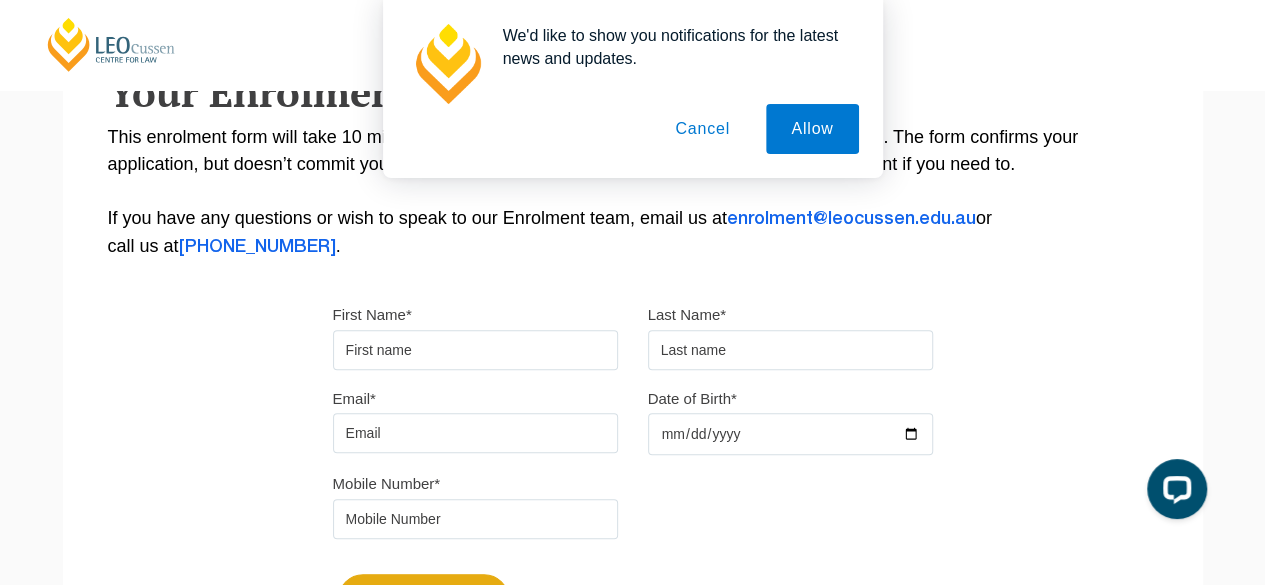 click on "First Name*" at bounding box center [475, 350] 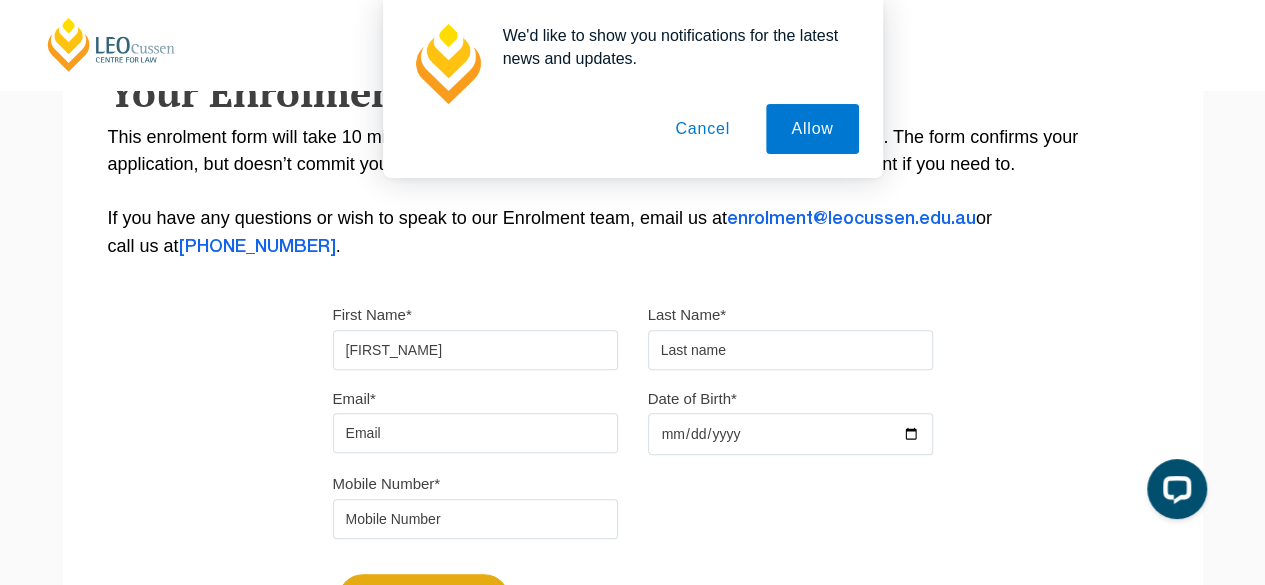 type on "[FIRST_NAME]" 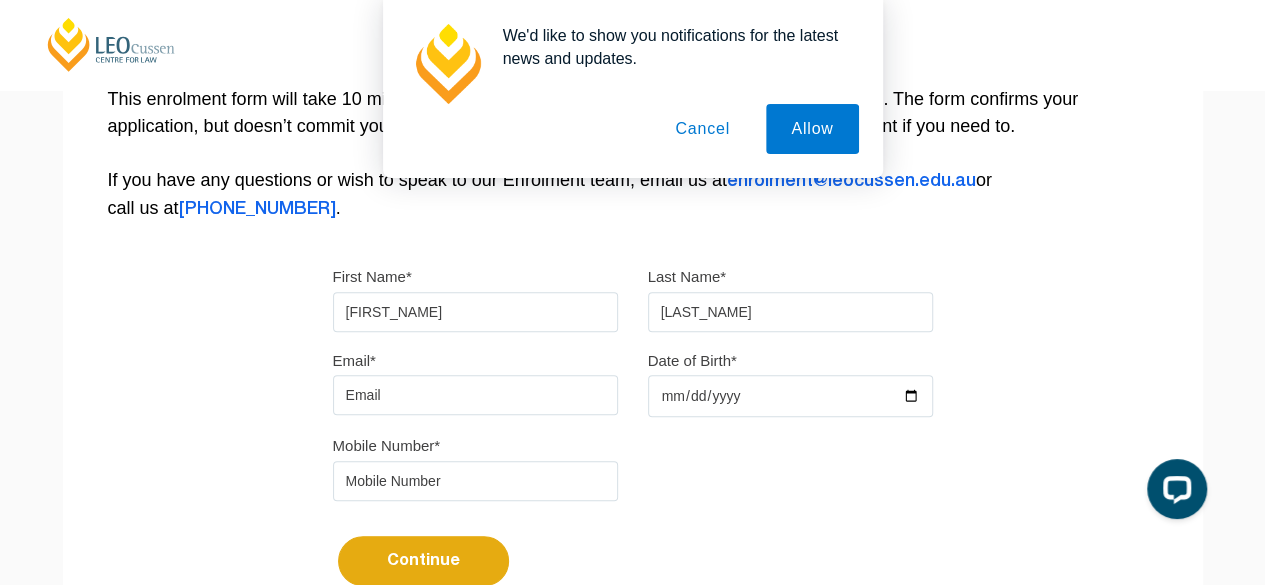 scroll, scrollTop: 424, scrollLeft: 0, axis: vertical 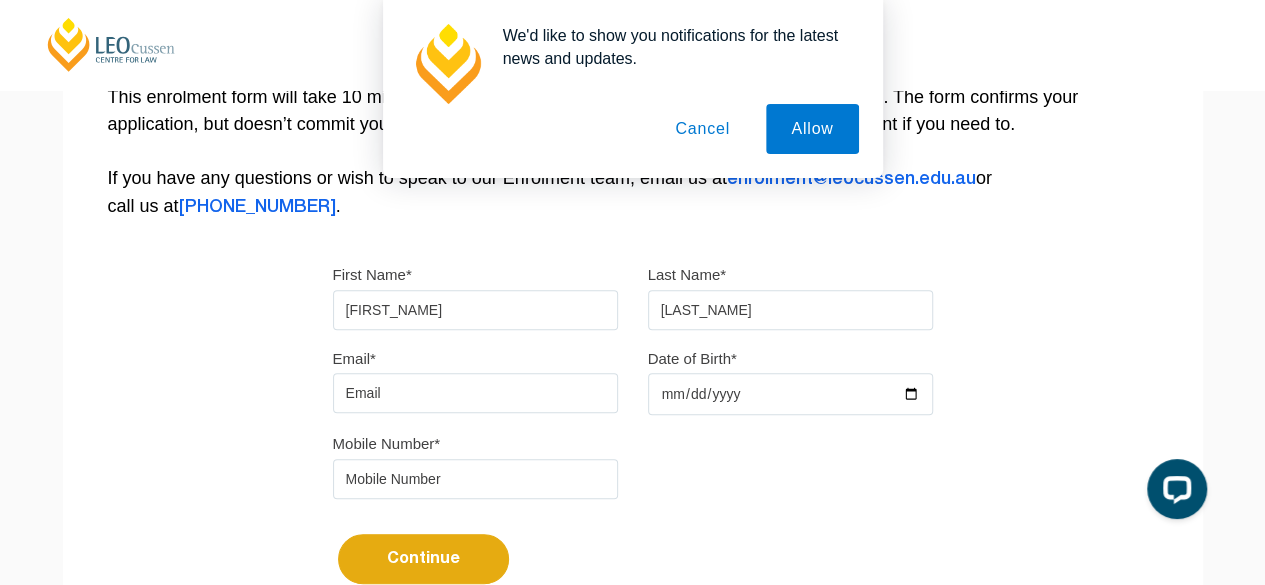 type on "[LAST_NAME]" 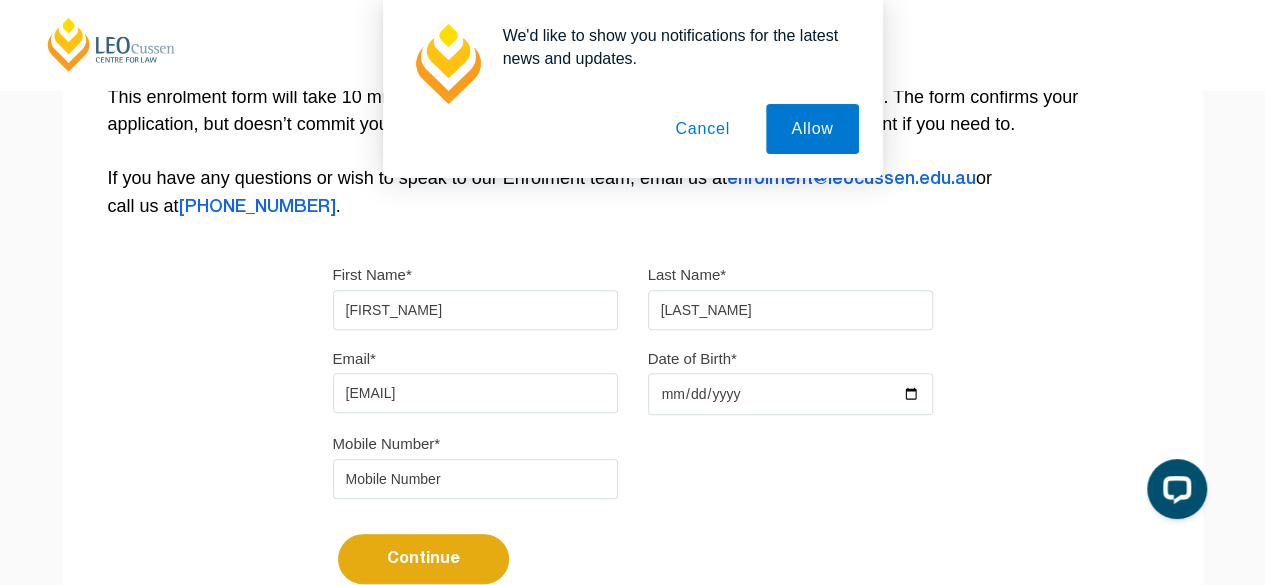 click at bounding box center (475, 479) 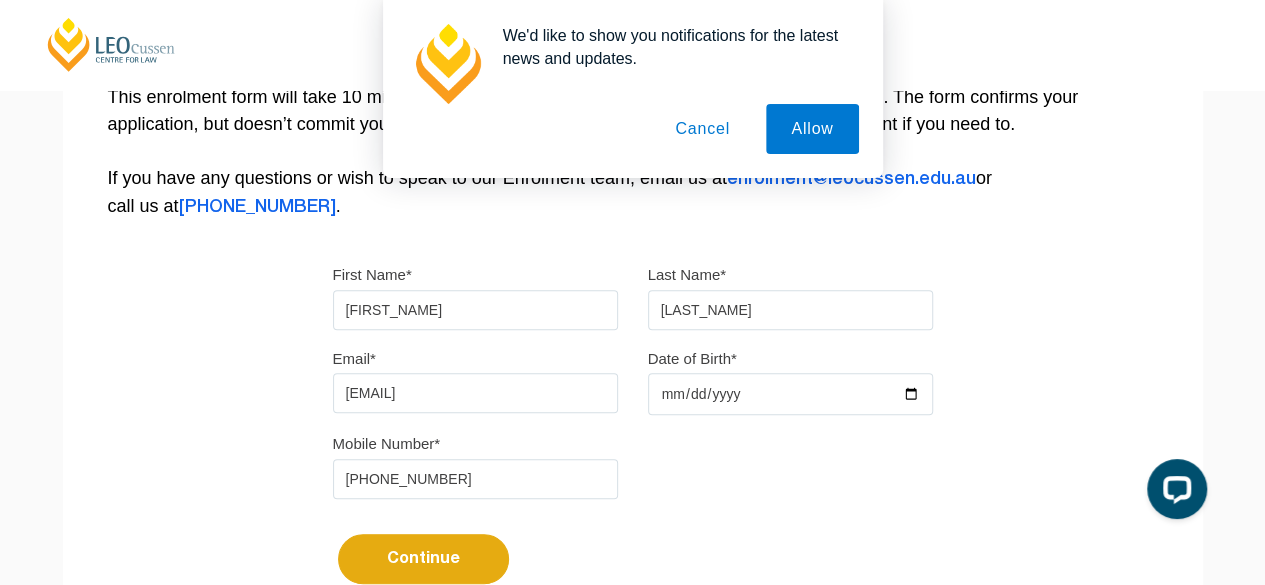 type on "[PHONE_NUMBER]" 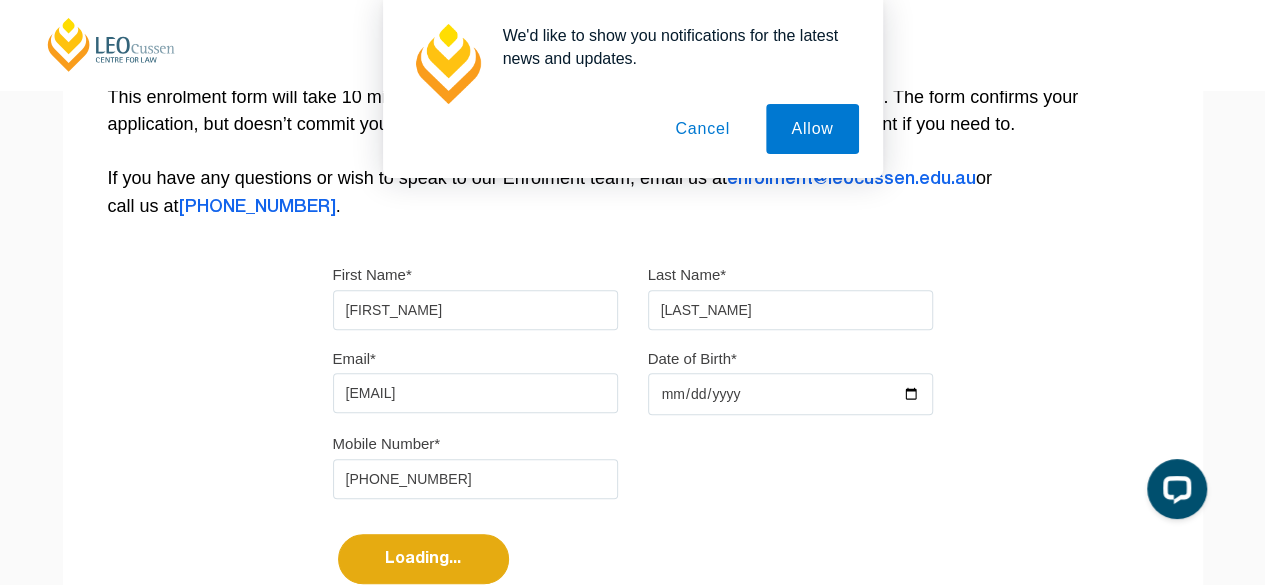 select 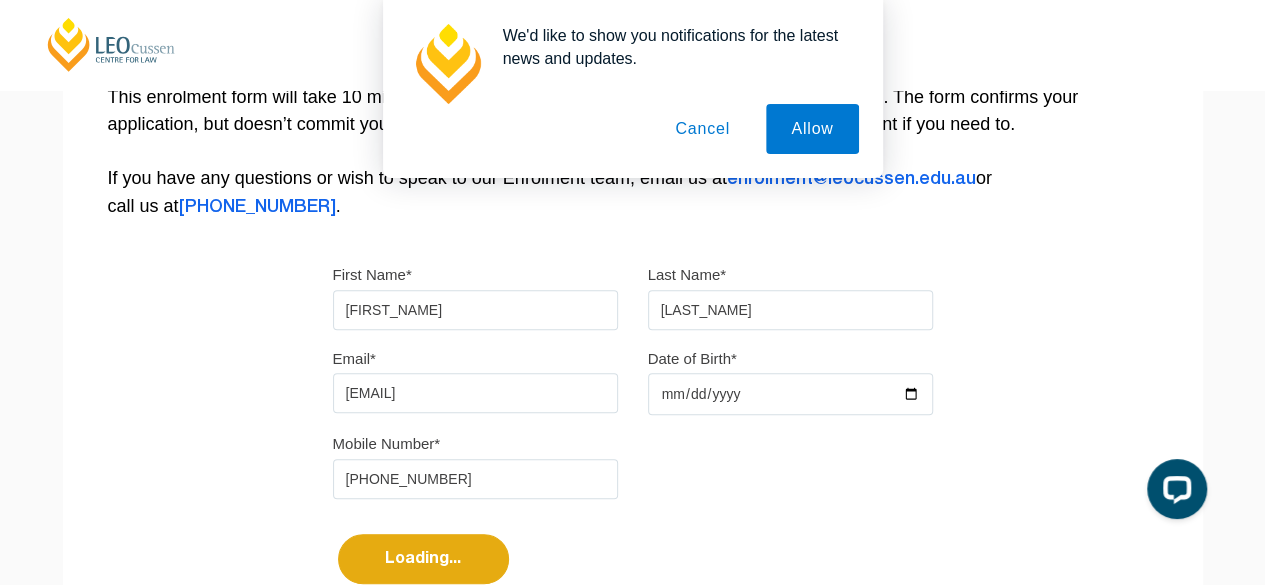 scroll, scrollTop: 898, scrollLeft: 0, axis: vertical 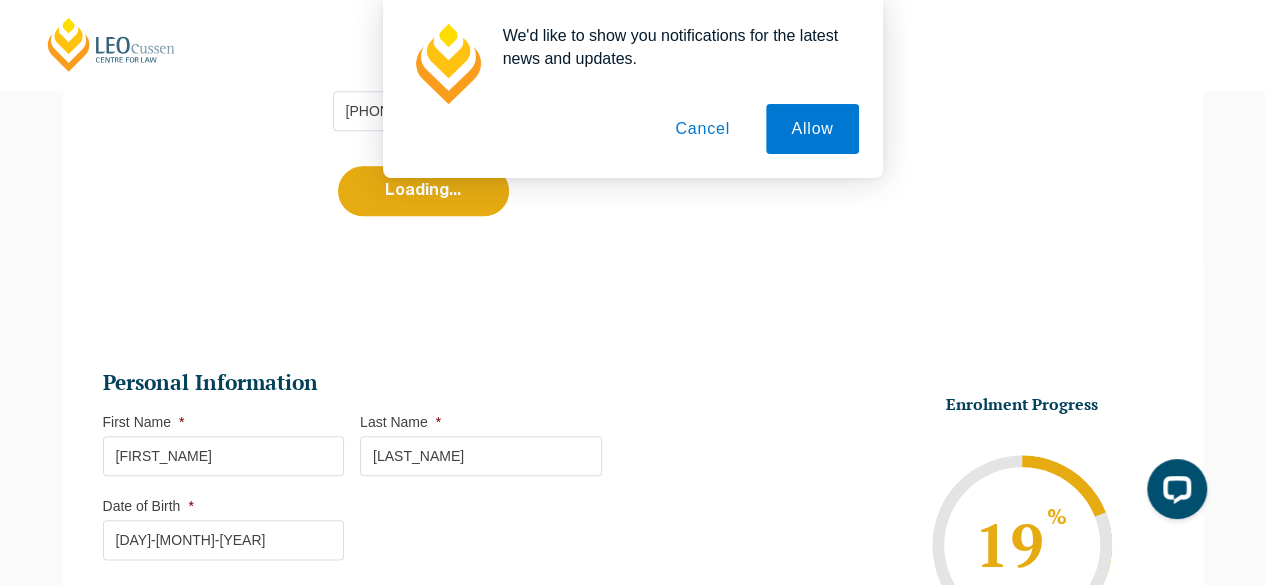 click on "Cancel" at bounding box center (702, 129) 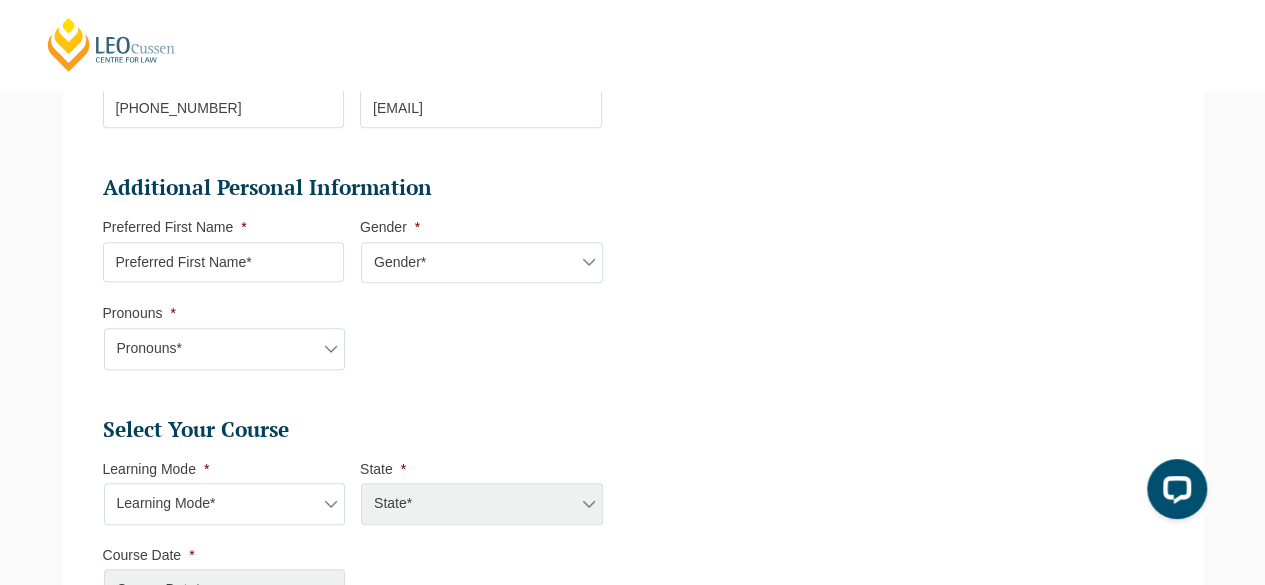 scroll, scrollTop: 593, scrollLeft: 0, axis: vertical 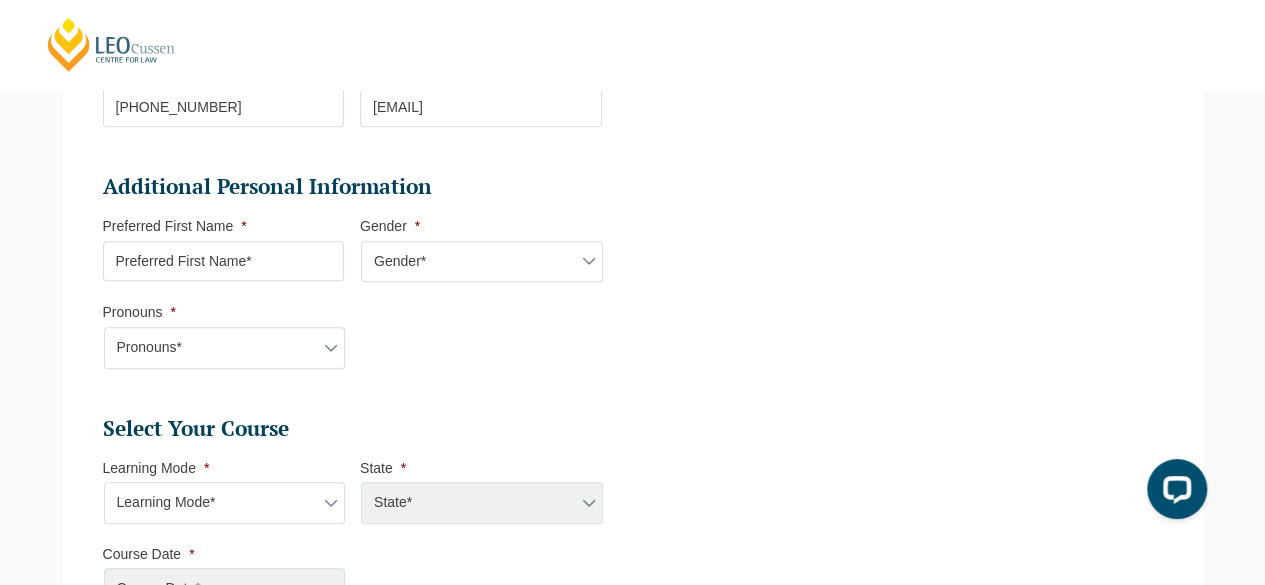 click on "Preferred First Name *" at bounding box center [224, 261] 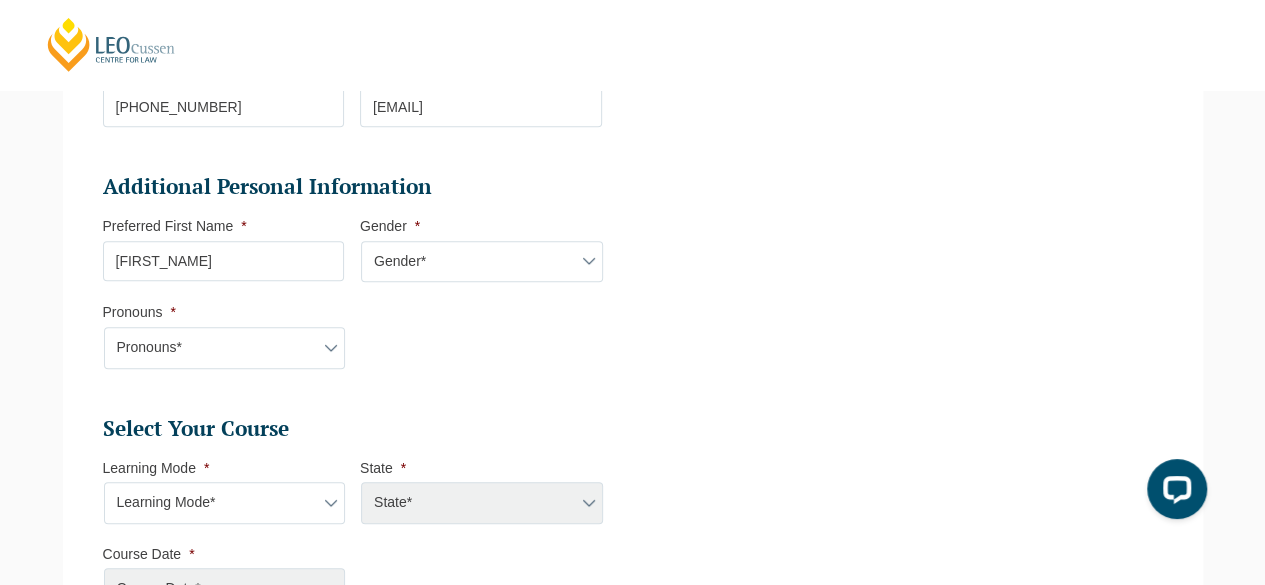 type on "[FIRST_NAME]" 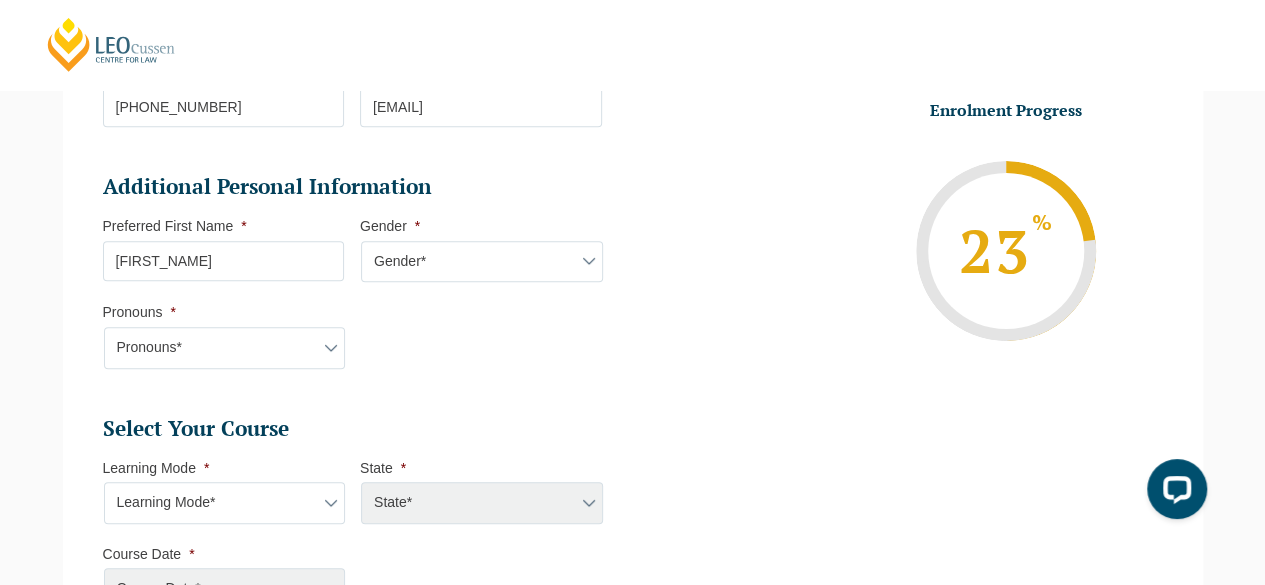 click on "Gender* Male Female Nonbinary Intersex Prefer not to disclose Other" at bounding box center [482, 262] 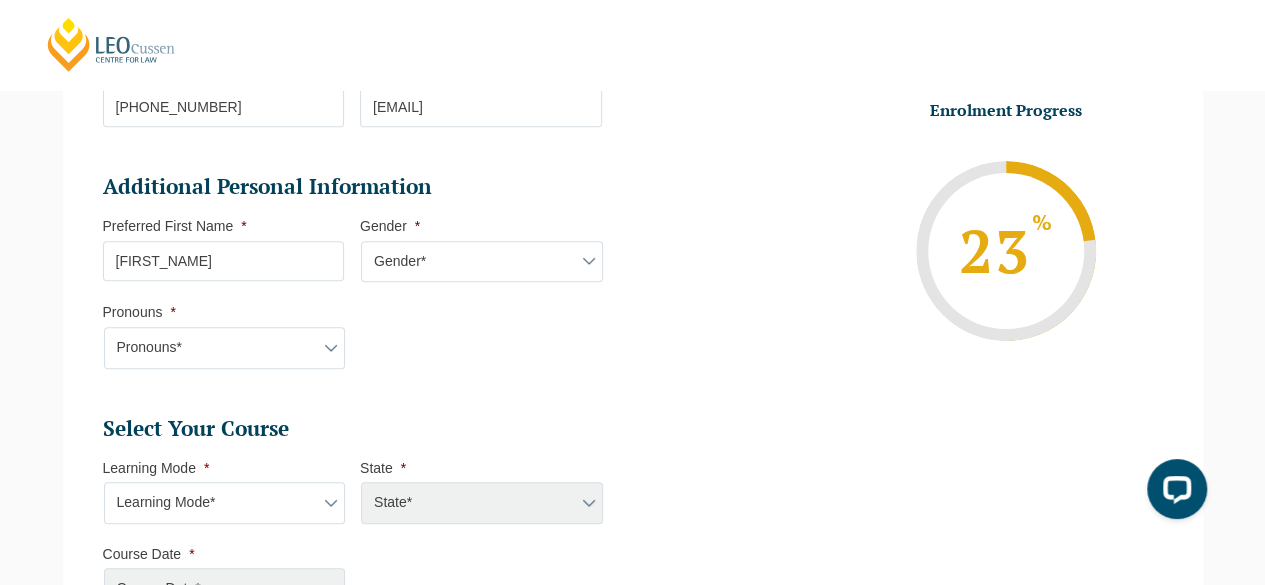 select on "Male" 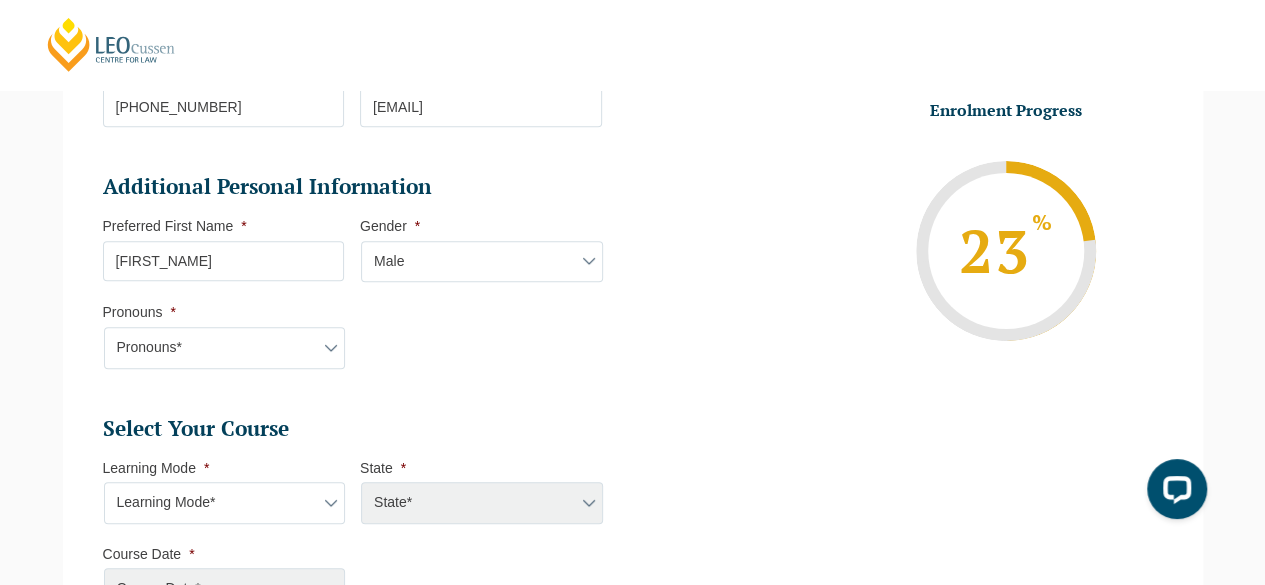 click on "Gender* Male Female Nonbinary Intersex Prefer not to disclose Other" at bounding box center [482, 262] 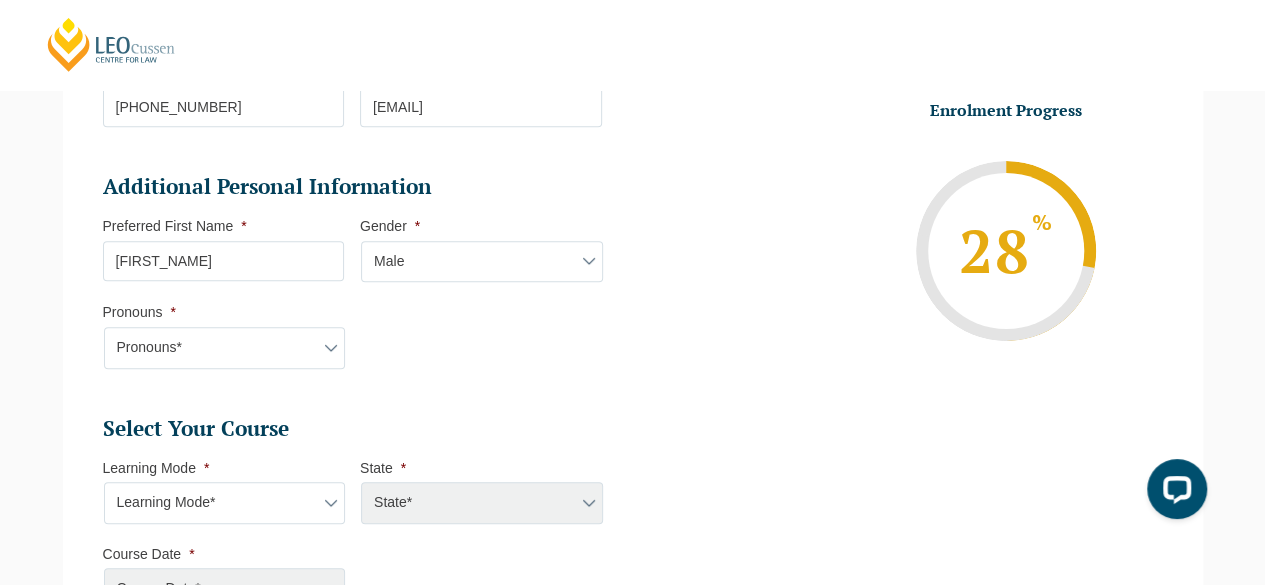 click on "Pronouns* She/Her/Hers He/Him/His They/Them/Theirs Other Prefer not to disclose" at bounding box center [225, 348] 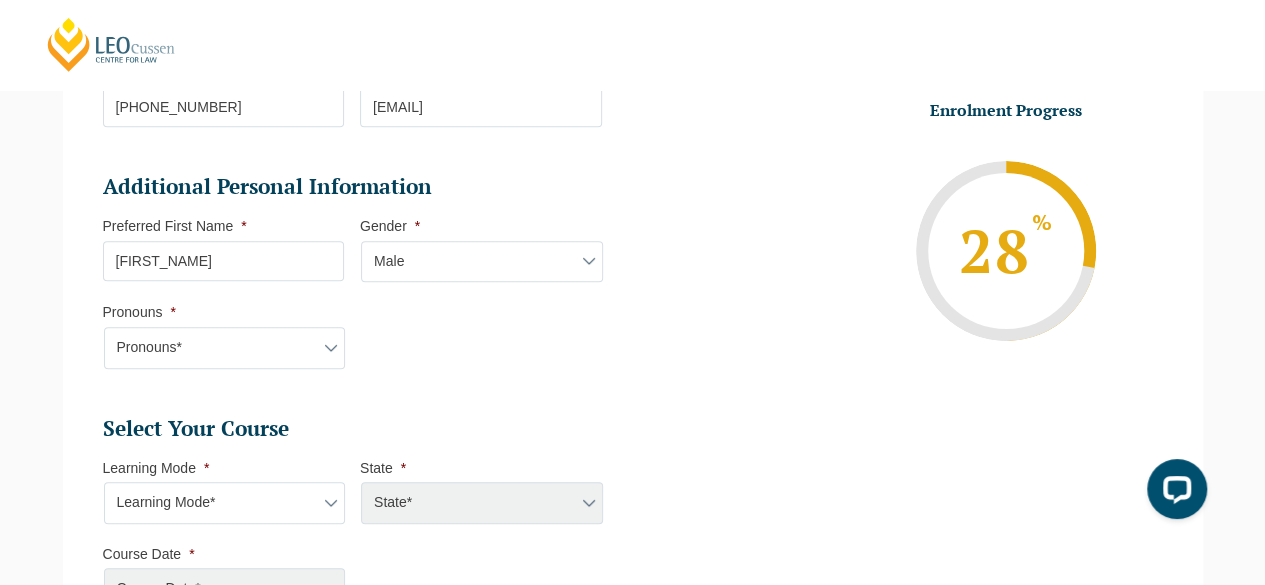 select on "He/Him/His" 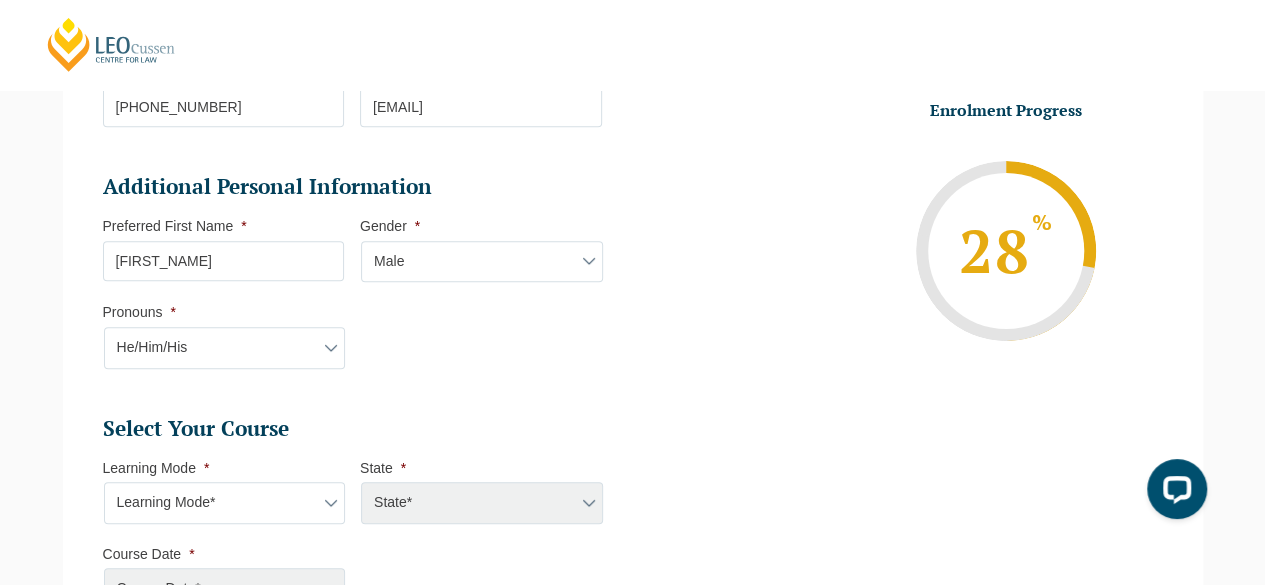 click on "Pronouns* She/Her/Hers He/Him/His They/Them/Theirs Other Prefer not to disclose" at bounding box center (225, 348) 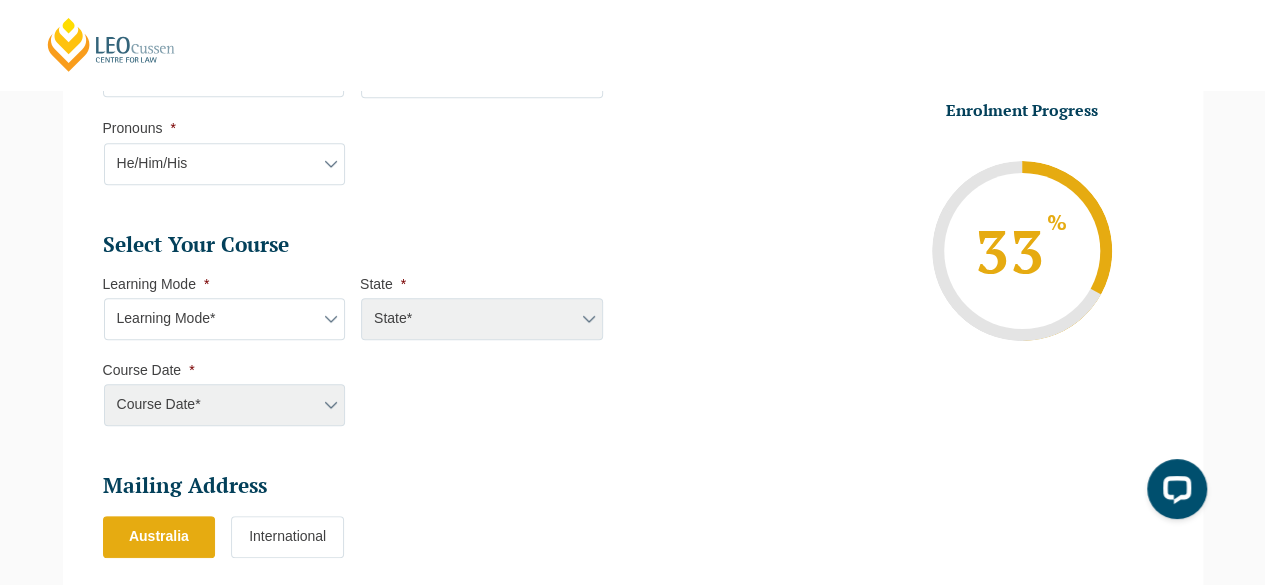 scroll, scrollTop: 786, scrollLeft: 0, axis: vertical 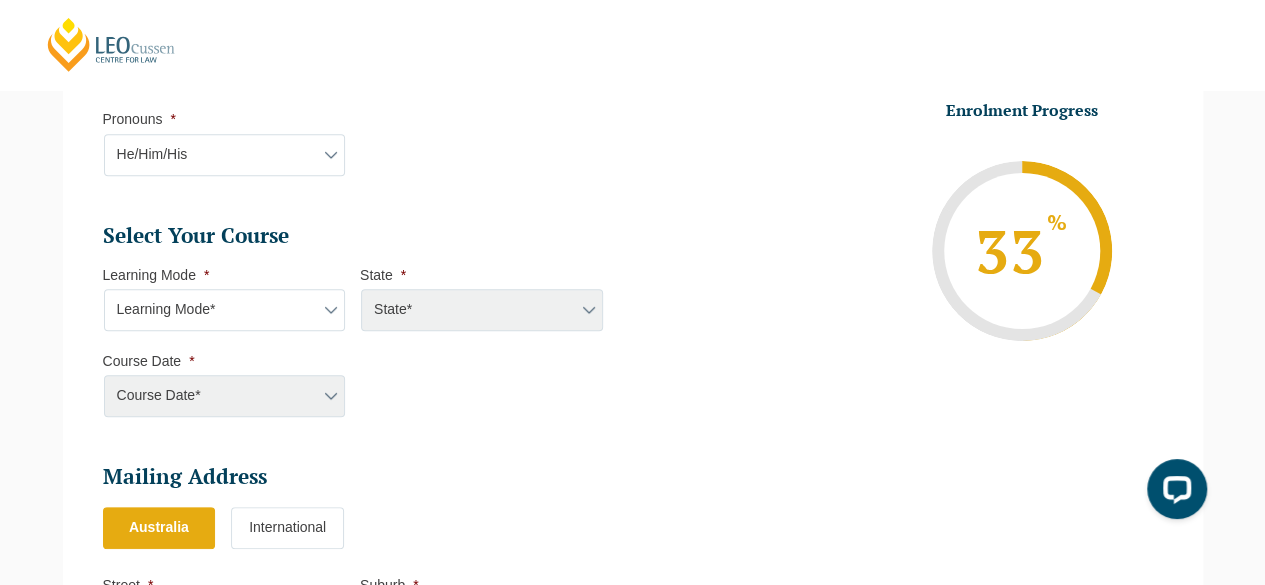 click on "Learning Mode* Online Full Time Learning Online Part Time Learning Blended Full Time Learning Blended Part Time Learning Onsite Full Time Learning" at bounding box center (225, 310) 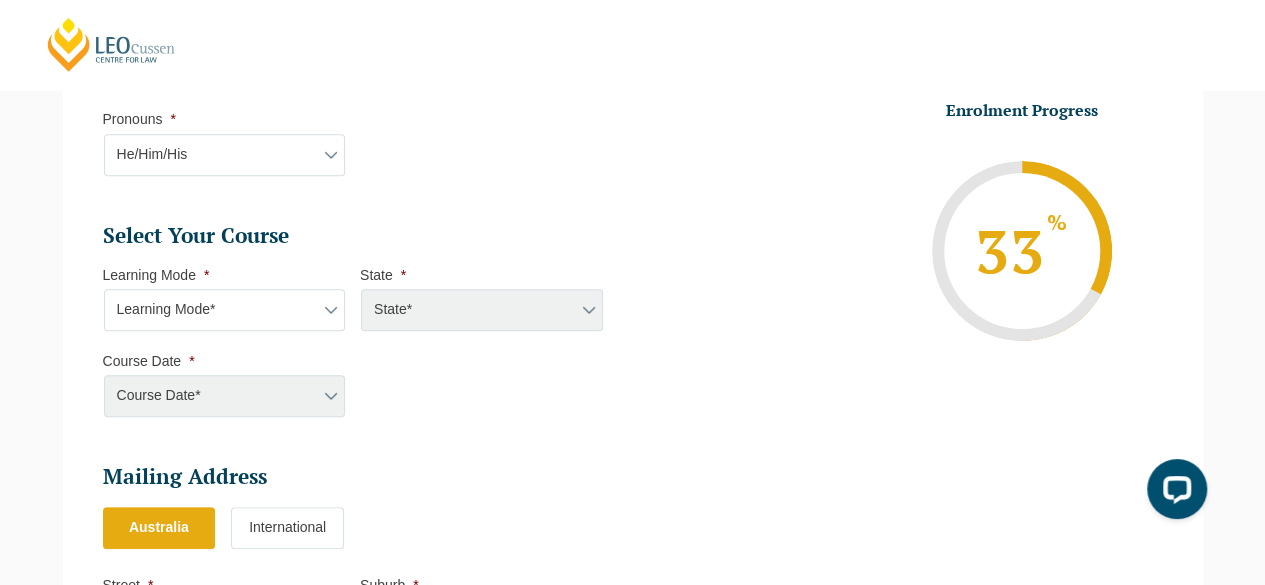 select on "Onsite Full Time Learning" 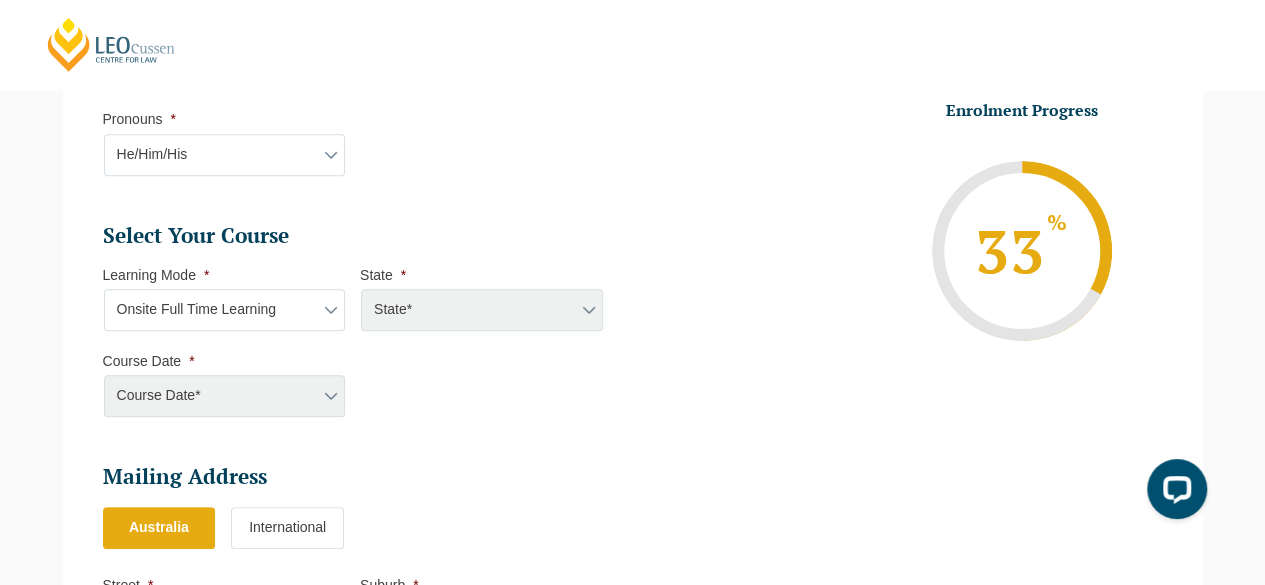 click on "Learning Mode* Online Full Time Learning Online Part Time Learning Blended Full Time Learning Blended Part Time Learning Onsite Full Time Learning" at bounding box center (225, 310) 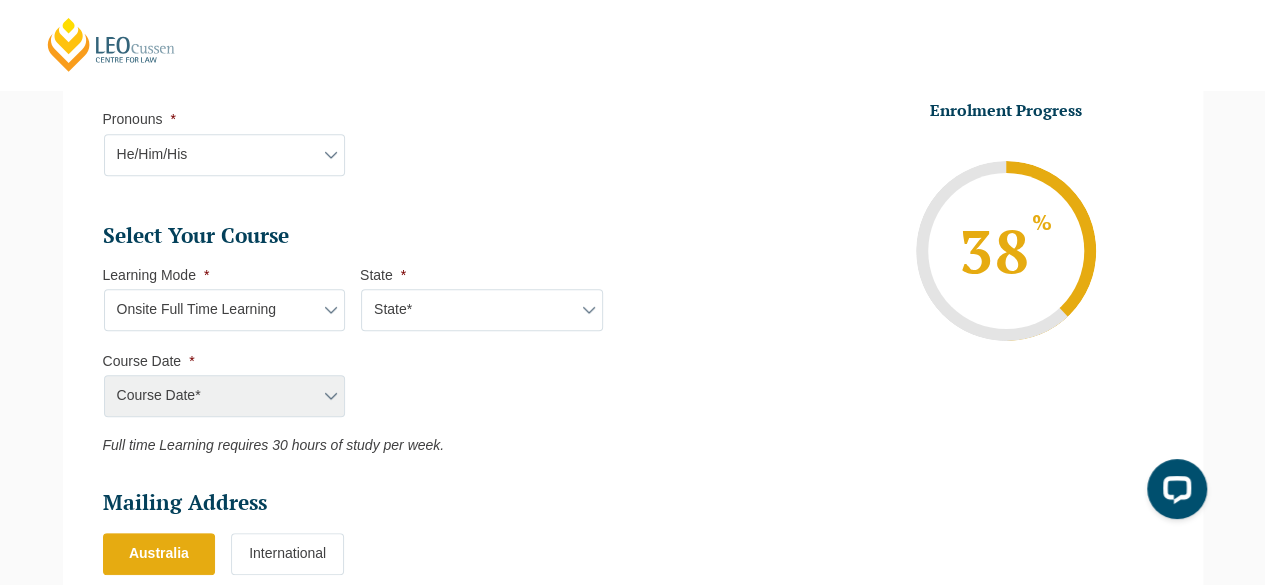 click on "State * State* [STATE]" at bounding box center (489, 298) 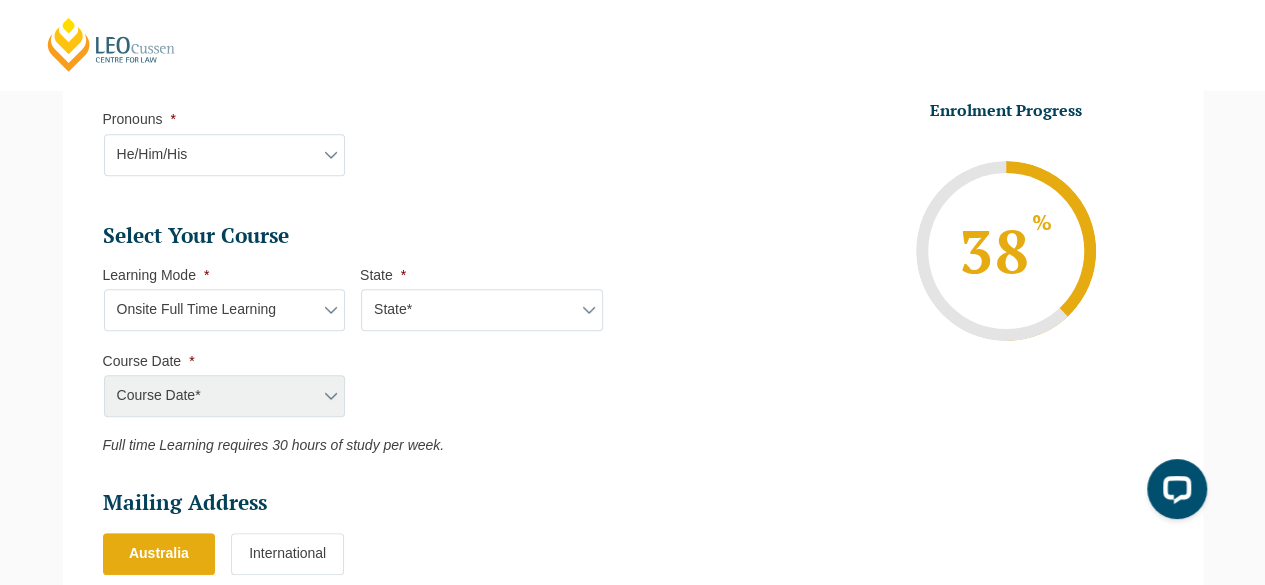 click on "State* [STATE]" at bounding box center [482, 310] 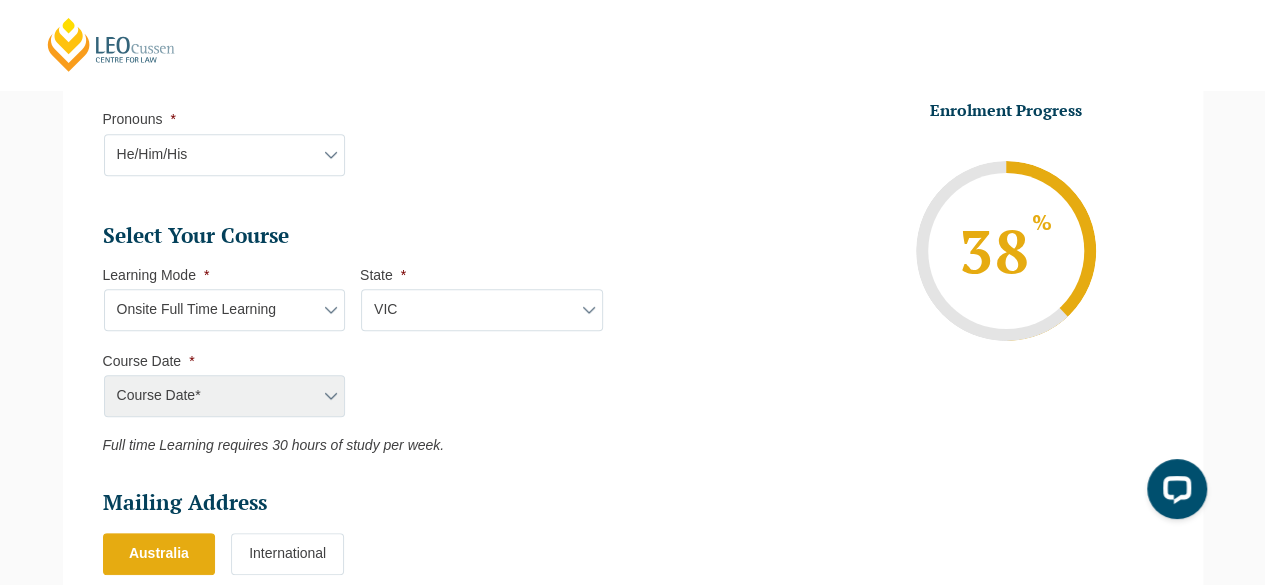 click on "State* [STATE]" at bounding box center (482, 310) 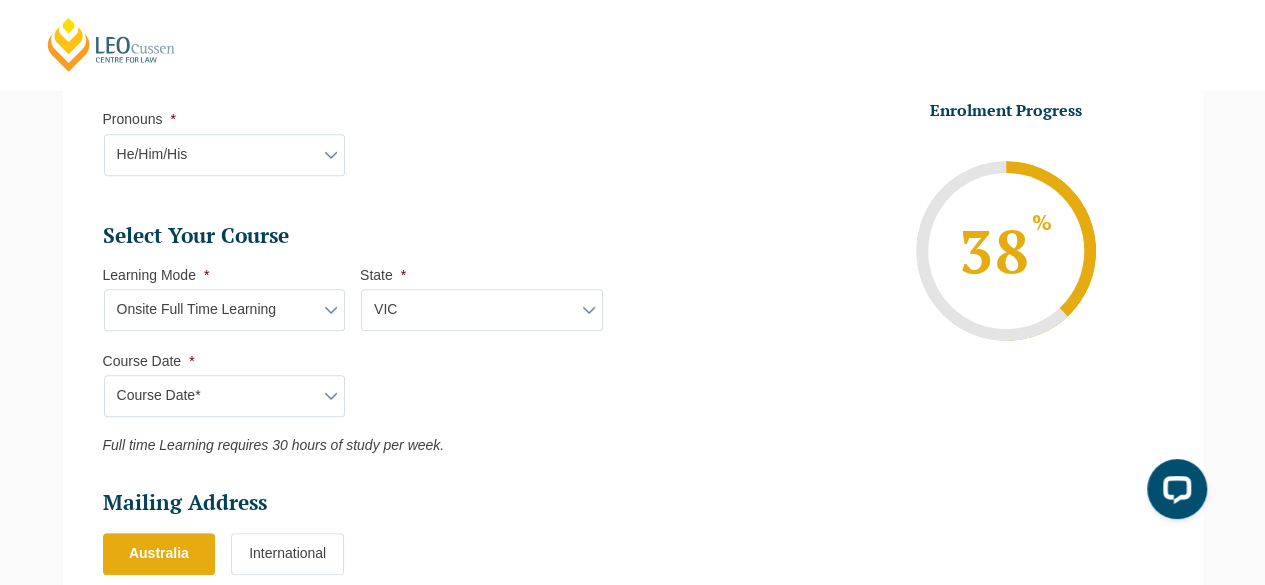 click on "Course Date* [MONTH] [YEAR] ([DATE] to [DATE]) [MONTH] [YEAR] ([DATE] to [DATE])" at bounding box center (225, 396) 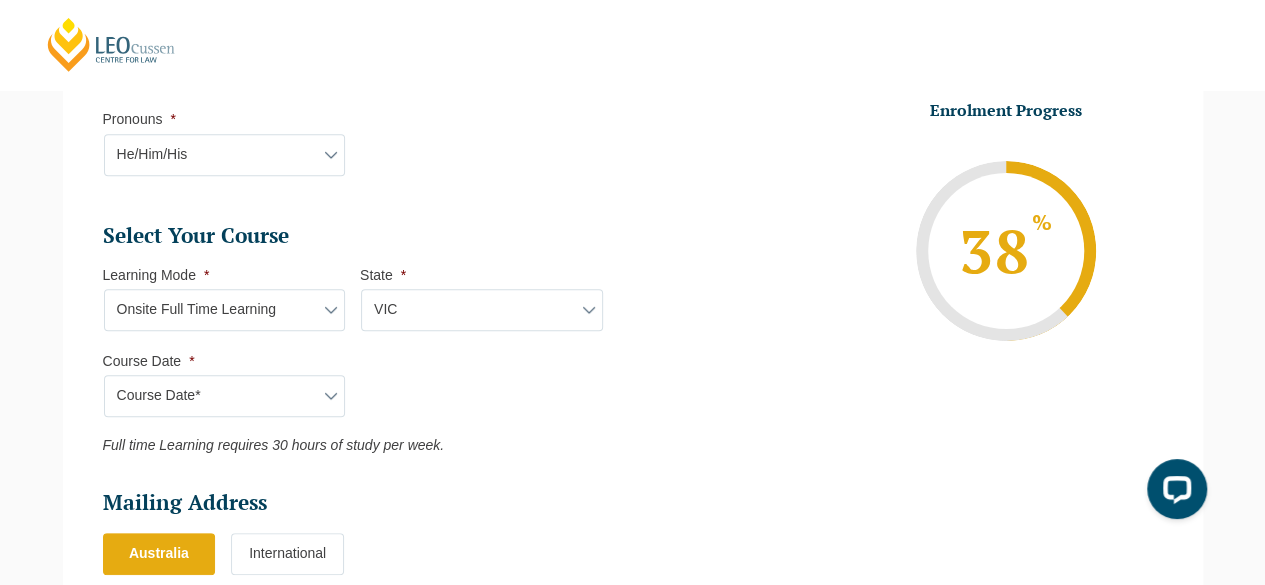 select on "August 2026 (03-Aug-2026 to 18-Dec-2026)" 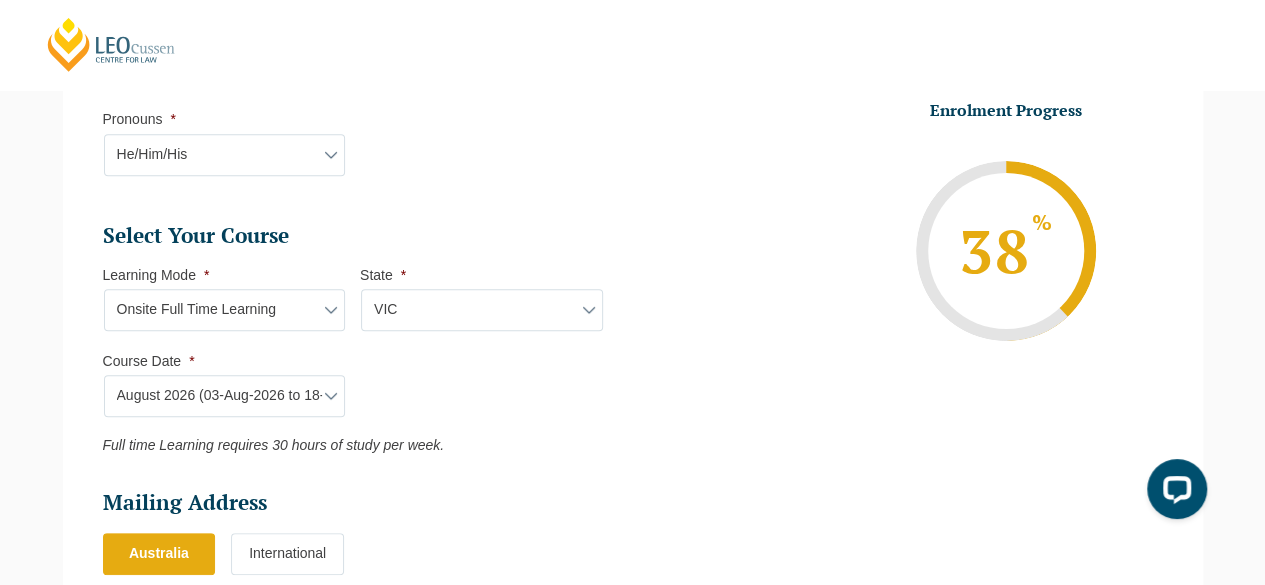 click on "Course Date* [MONTH] [YEAR] ([DATE] to [DATE]) [MONTH] [YEAR] ([DATE] to [DATE])" at bounding box center [225, 396] 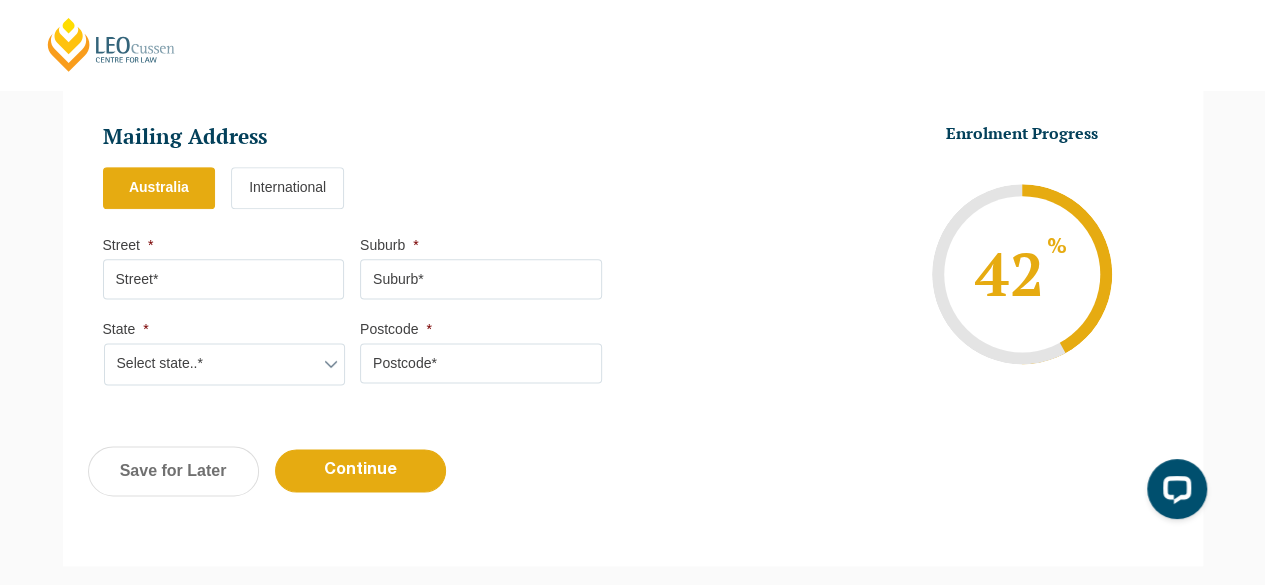 scroll, scrollTop: 1159, scrollLeft: 0, axis: vertical 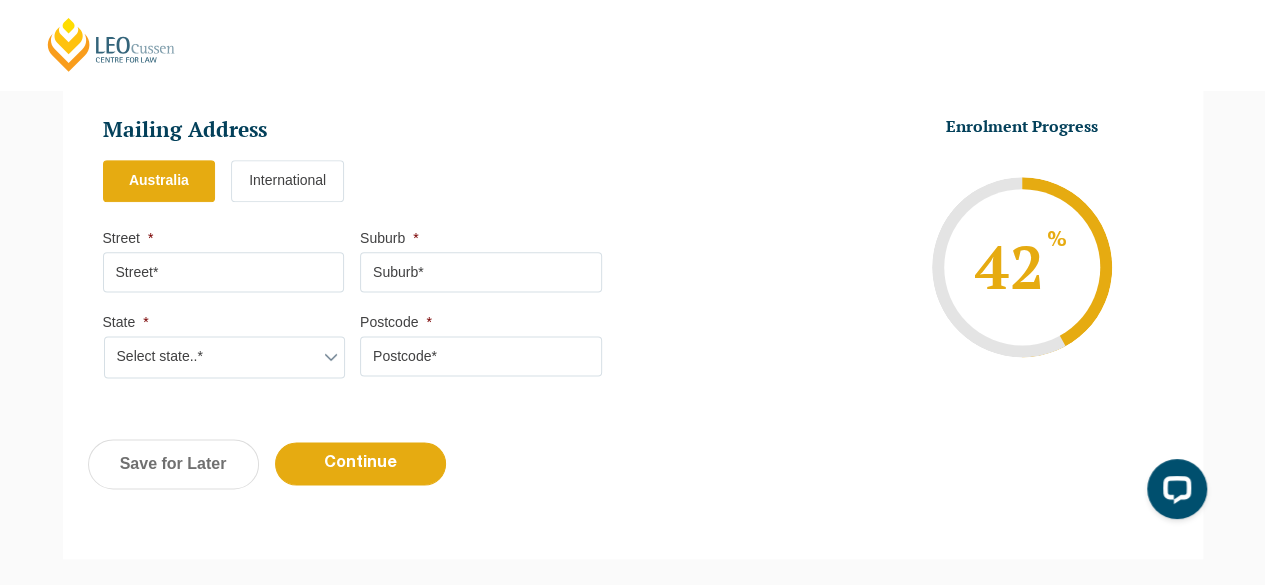 click on "Street *" at bounding box center [224, 272] 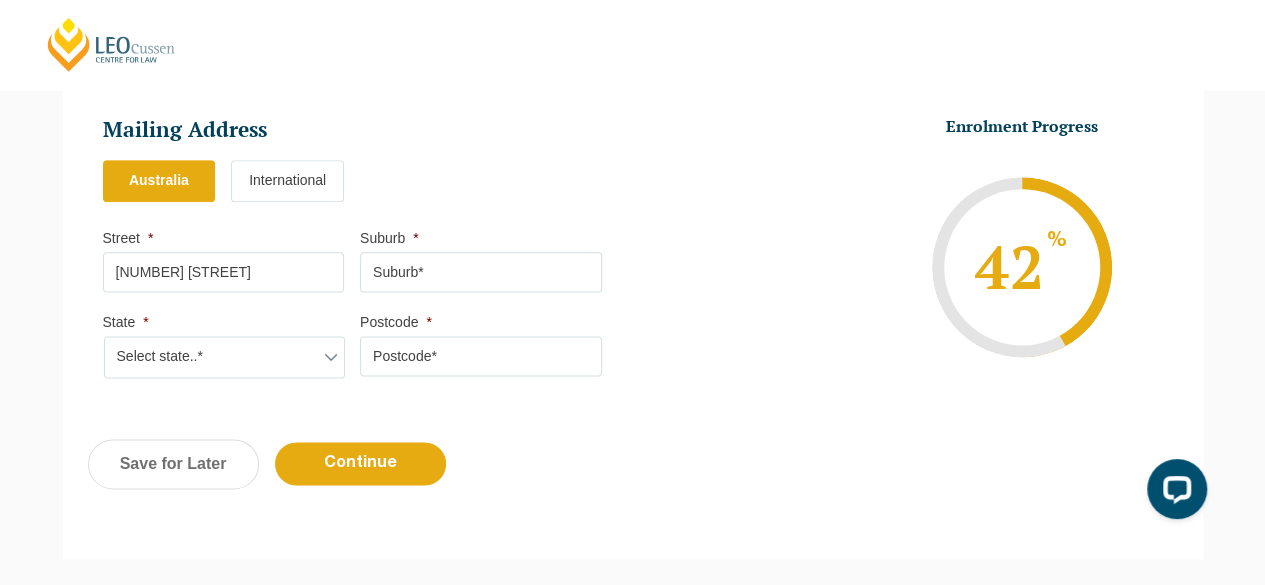 type on "[NUMBER] [STREET]" 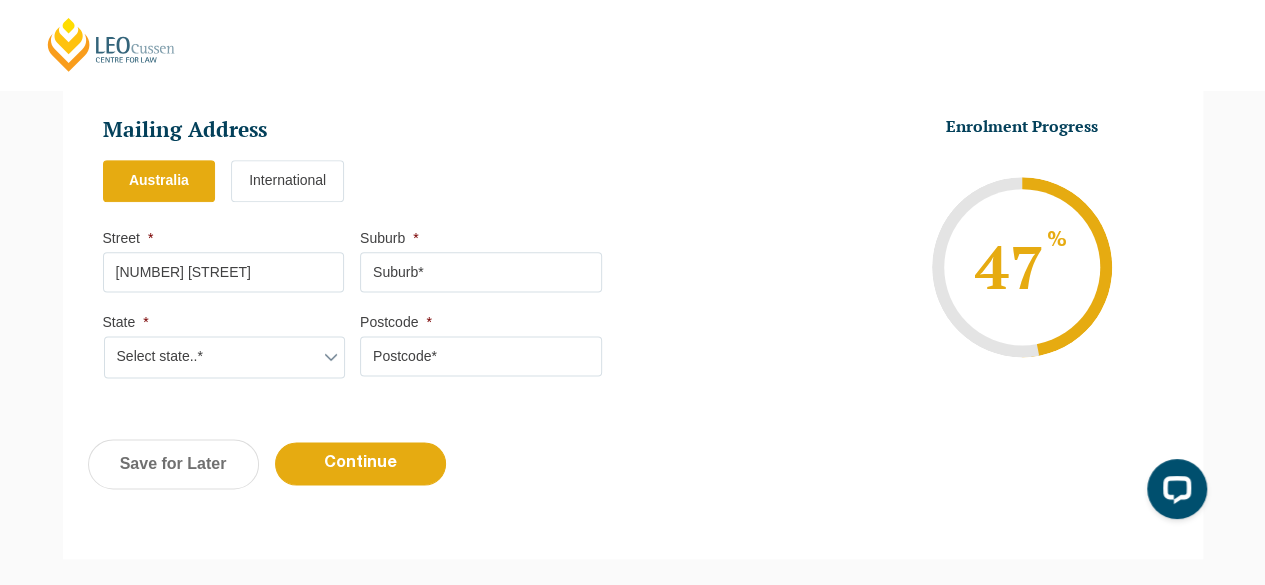 click on "Suburb *" at bounding box center [481, 272] 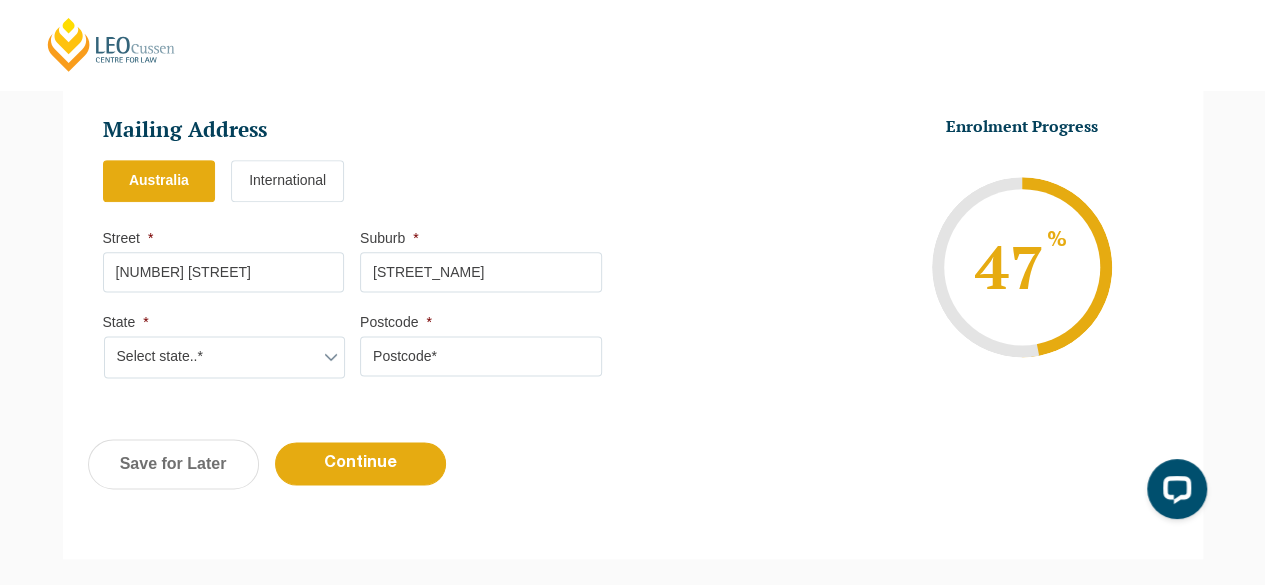 scroll, scrollTop: 1166, scrollLeft: 0, axis: vertical 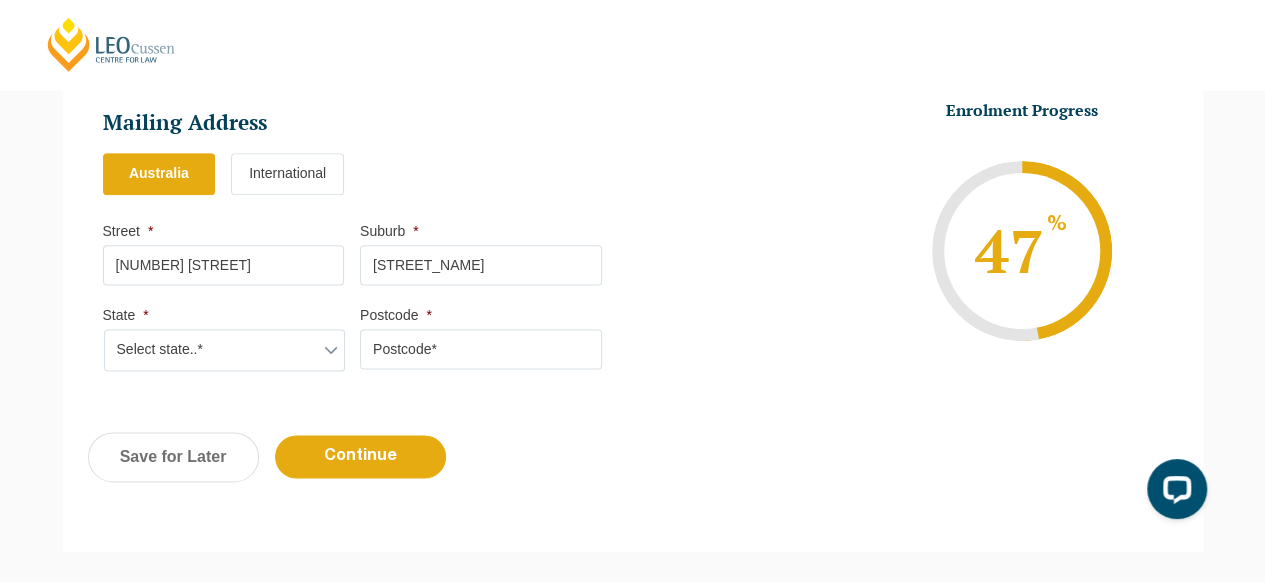 type on "[STREET_NAME]" 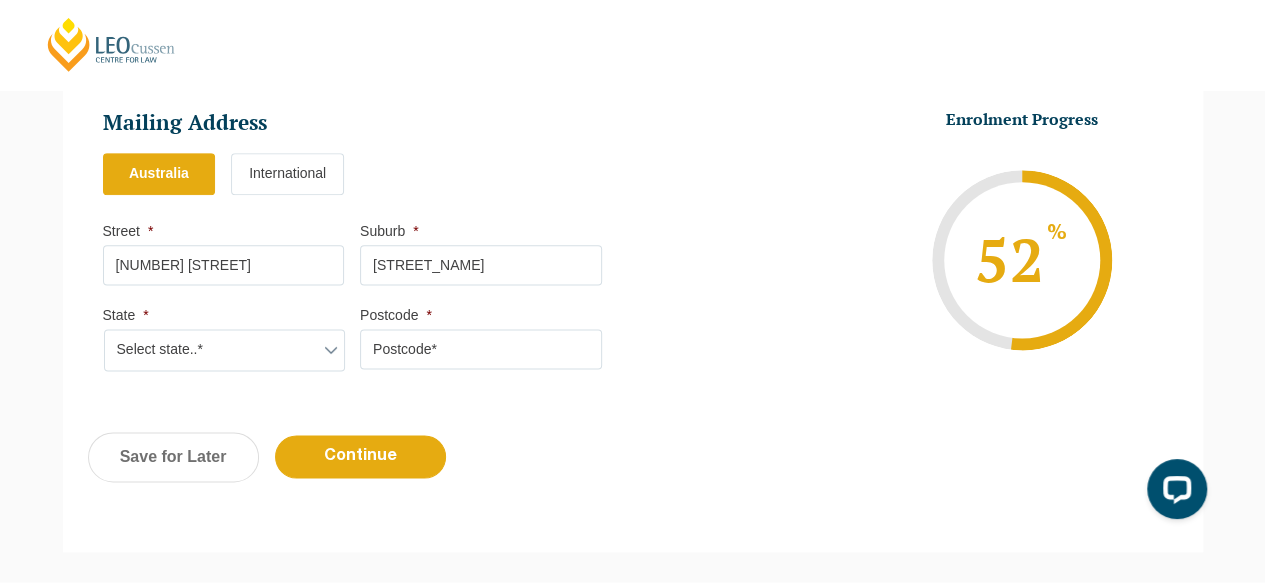 click on "Postcode *" at bounding box center [481, 349] 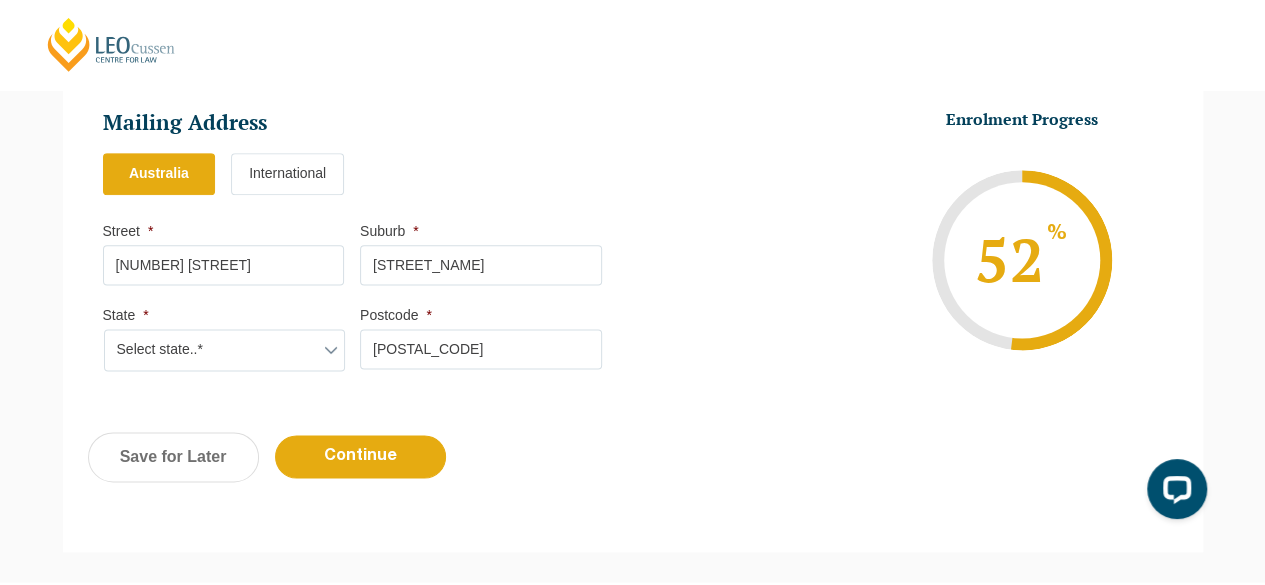 type on "[POSTAL_CODE]" 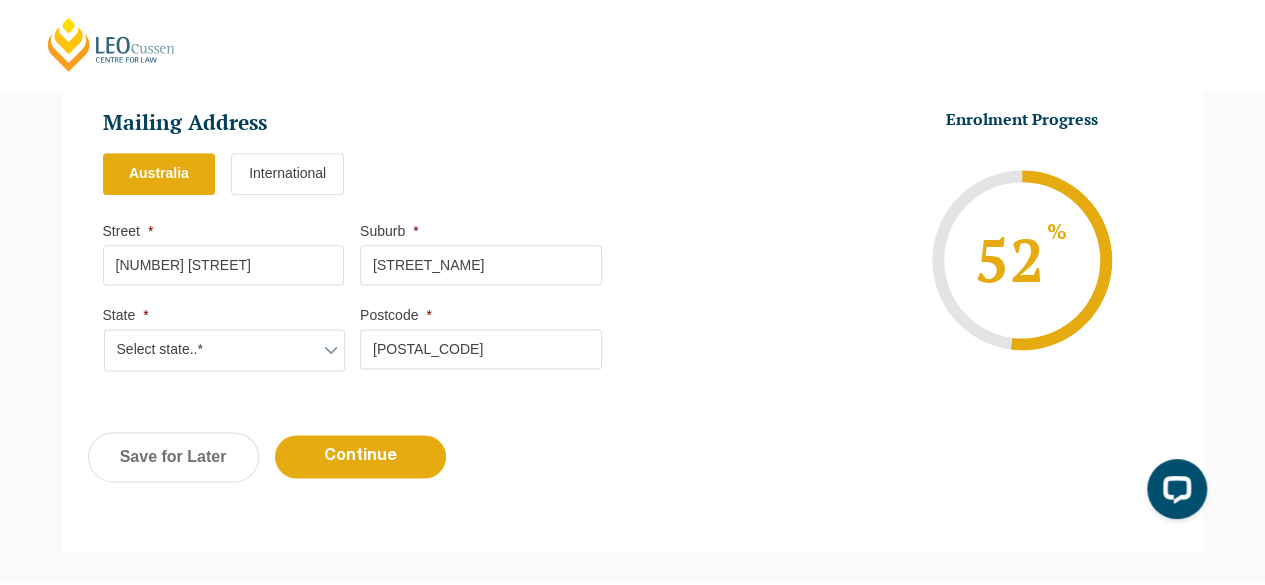 click on "Select state..* VIC WA QLD SA NSW NT ACT TAS" at bounding box center [225, 350] 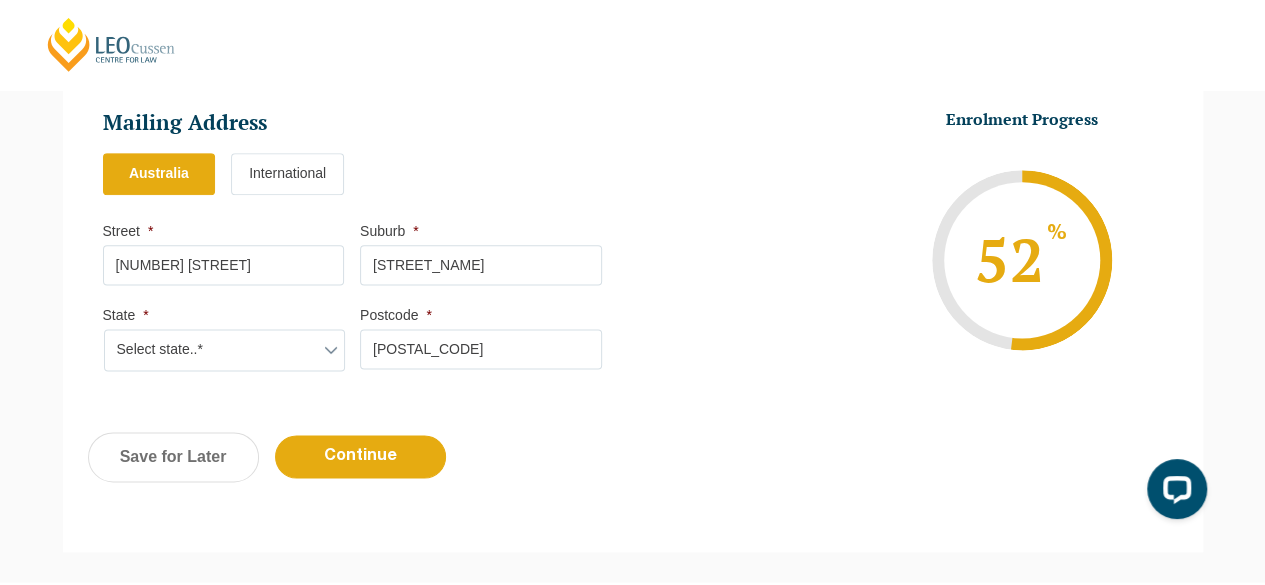 select on "VIC" 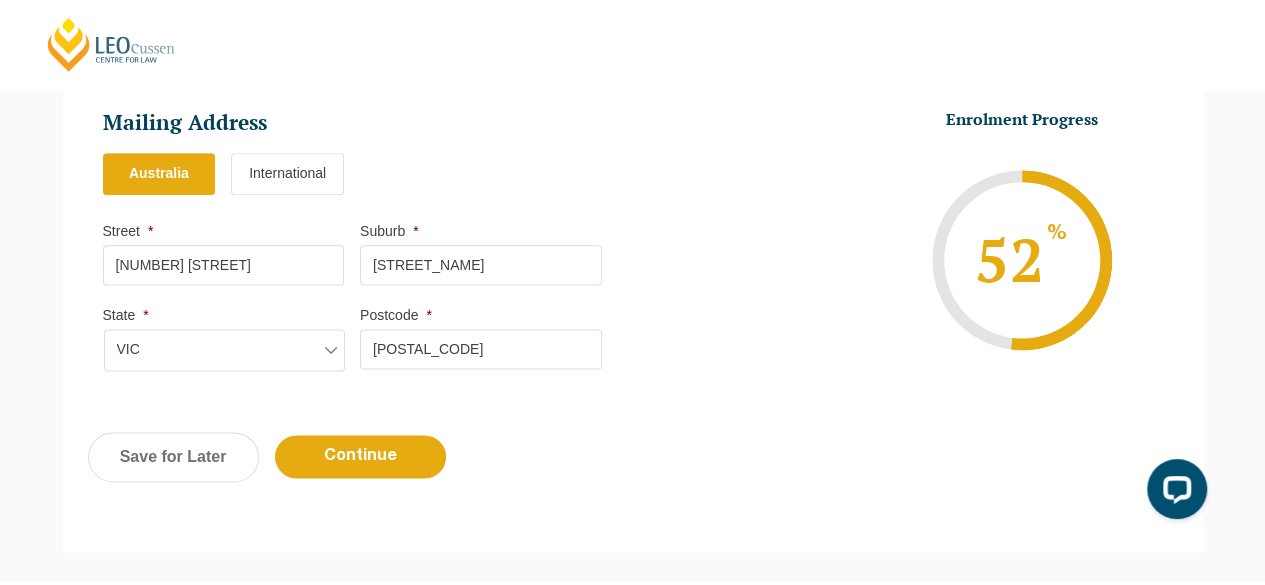 click on "Select state..* VIC WA QLD SA NSW NT ACT TAS" at bounding box center [225, 350] 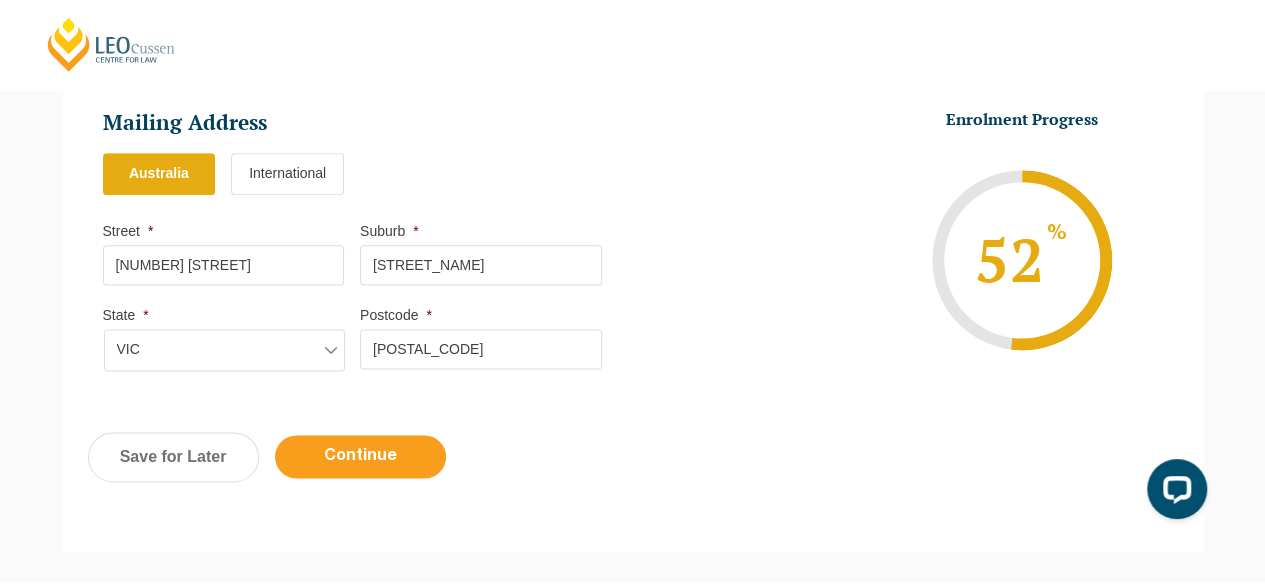 click on "Continue" at bounding box center [360, 456] 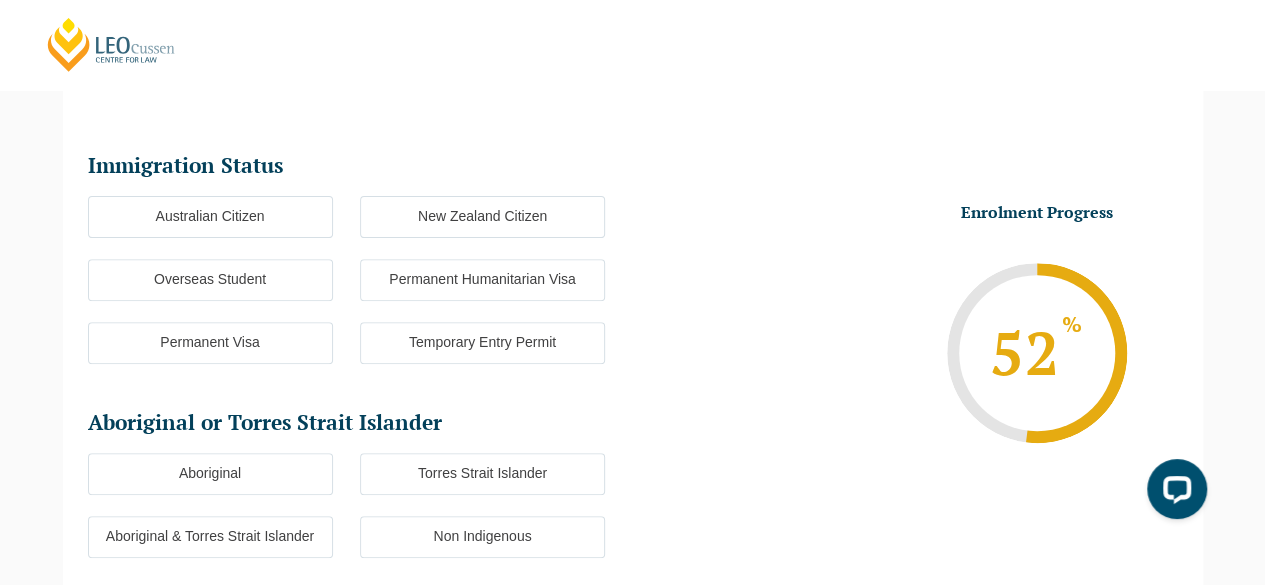 scroll, scrollTop: 242, scrollLeft: 0, axis: vertical 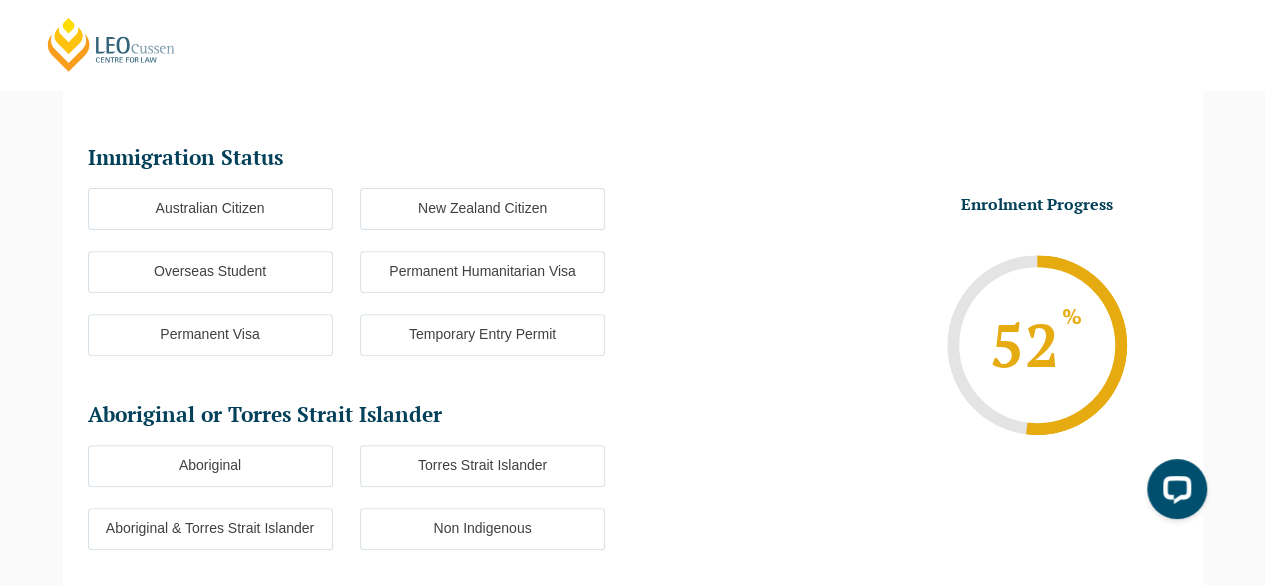click on "Overseas Student" at bounding box center (210, 272) 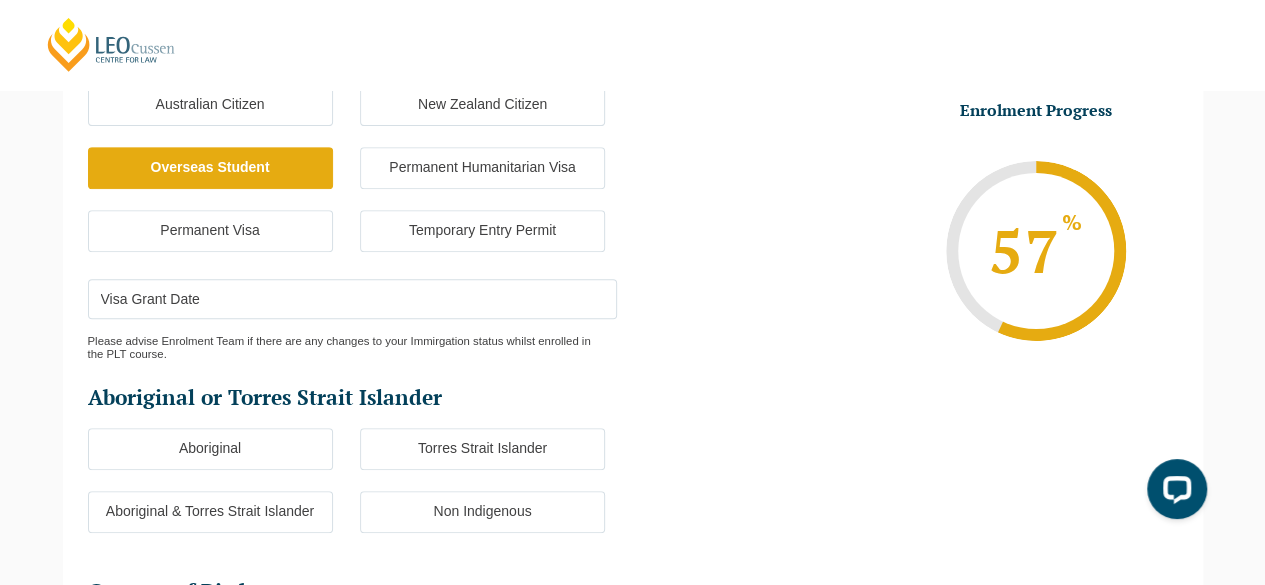 scroll, scrollTop: 348, scrollLeft: 0, axis: vertical 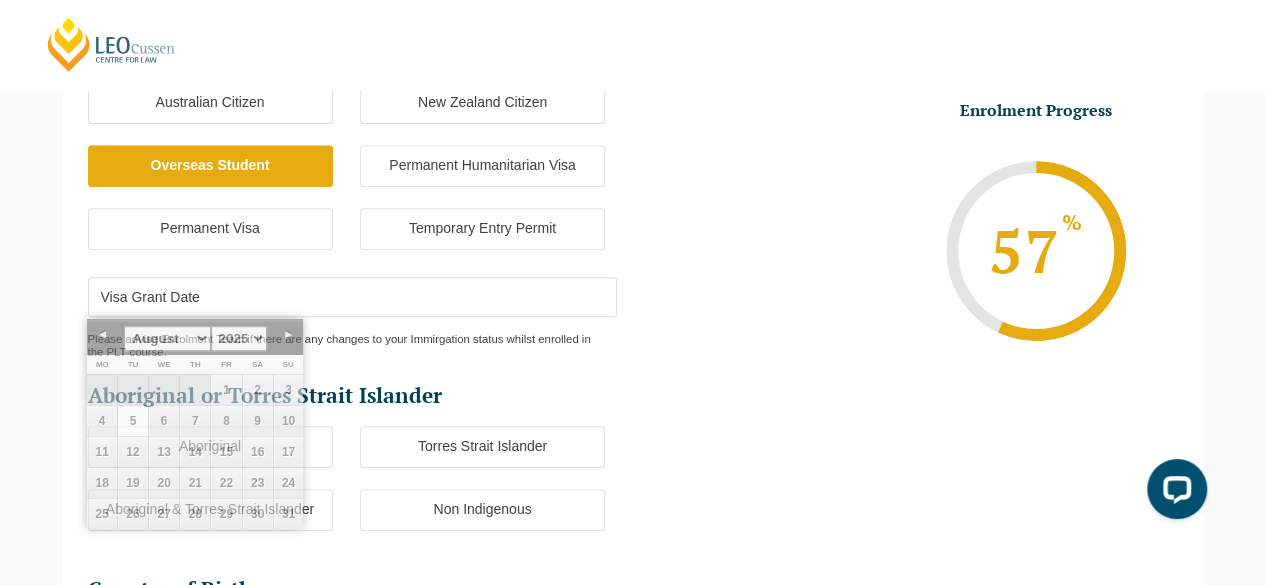 click on "Visa Grant Date" at bounding box center (352, 297) 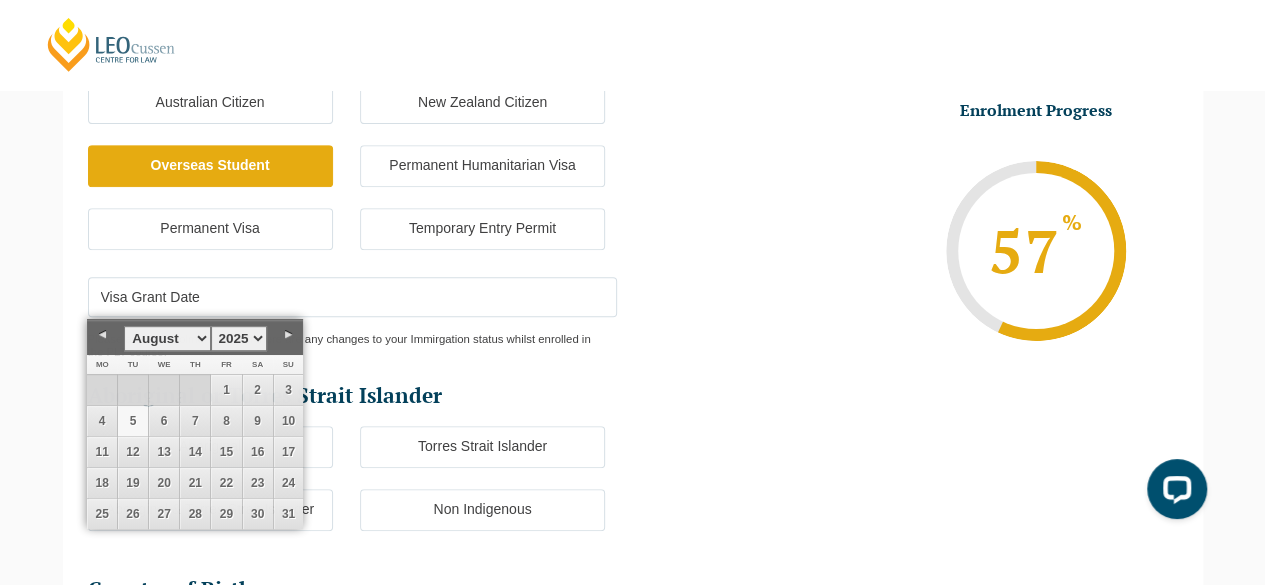 click on "Country of Birth Country of Birth * Country of Birth* Australia Adelie Land (France) Afghanistan Aland Islands Albania Algeria Andorra Angola Anguilla Antigua and Barbuda Argentina Argentinian Antarctic Territory * *" at bounding box center (633, 441) 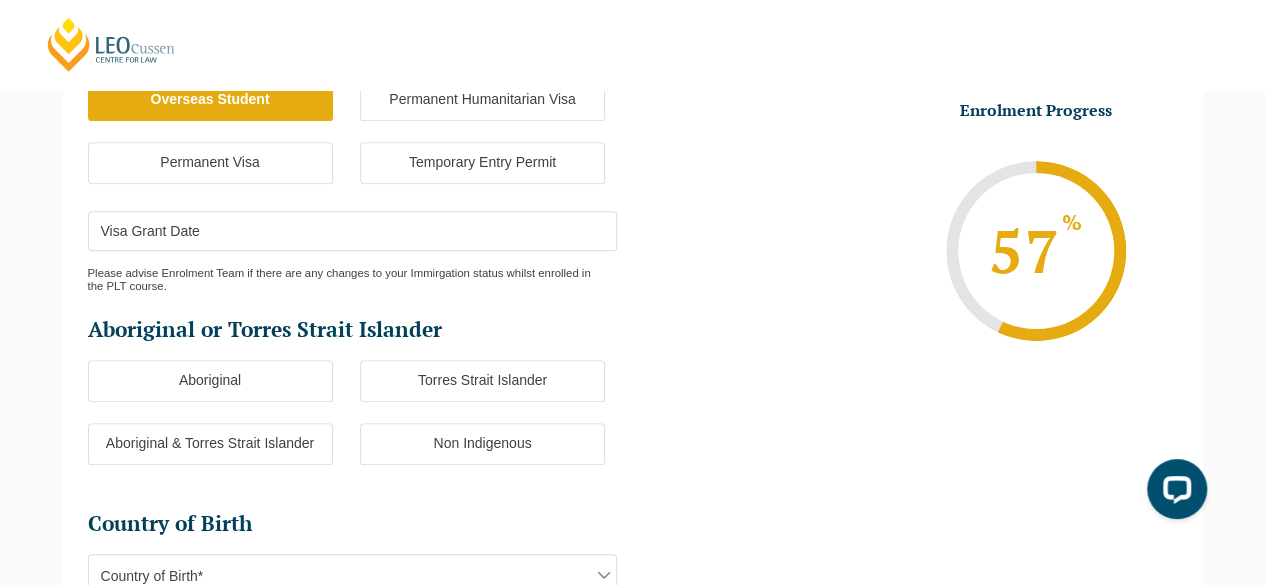 scroll, scrollTop: 420, scrollLeft: 0, axis: vertical 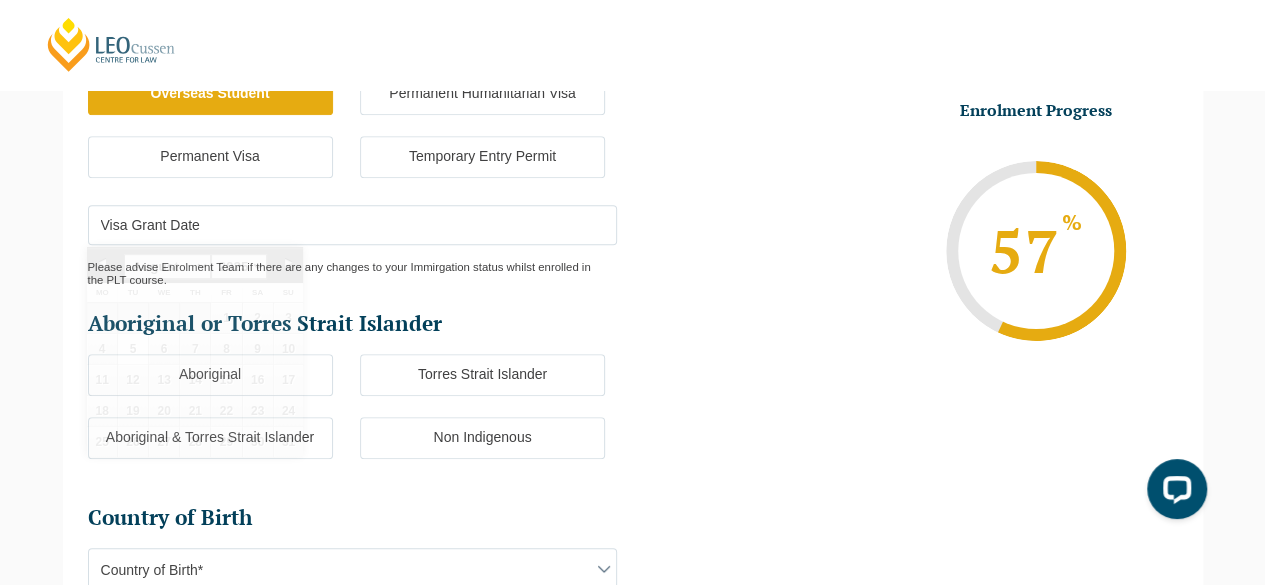 click on "Visa Grant Date" at bounding box center (352, 225) 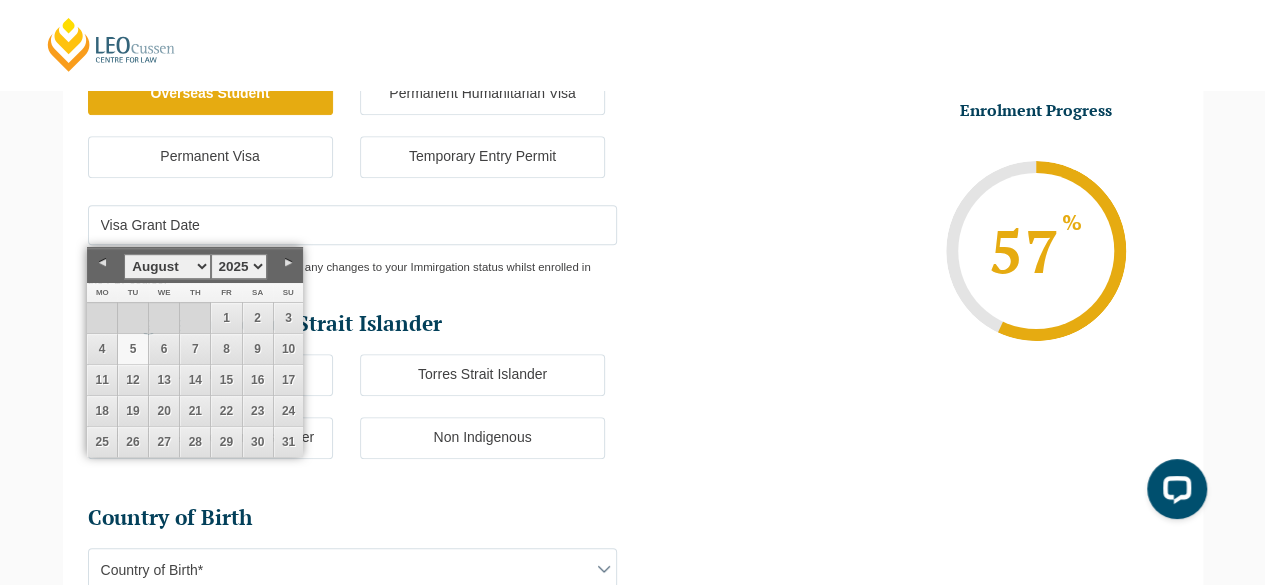 click on "1925 1926 1927 1928 1929 1930 1931 1932 1933 1934 1935 1936 1937 1938 1939 1940 1941 1942 1943 1944 1945 1946 1947 1948 1949 1950 1951 1952 1953 1954 1955 1956 1957 1958 1959 1960 1961 1962 1963 1964 1965 1966 1967 1968 1969 1970 1971 1972 1973 1974 1975 1976 1977 1978 1979 1980 1981 1982 1983 1984 1985 1986 1987 1988 1989 1990 1991 1992 1993 1994 1995 1996 1997 1998 1999 2000 2001 2002 2003 2004 2005 2006 2007 2008 2009 2010 2011 2012 2013 2014 2015 2016 2017 2018 2019 2020 2021 2022 2023 2024 2025 2026 2027 2028 2029 2030 2031 2032 2033 2034 2035 2036 2037 2038 2039 2040 2041 2042 2043 2044 2045" at bounding box center (239, 266) 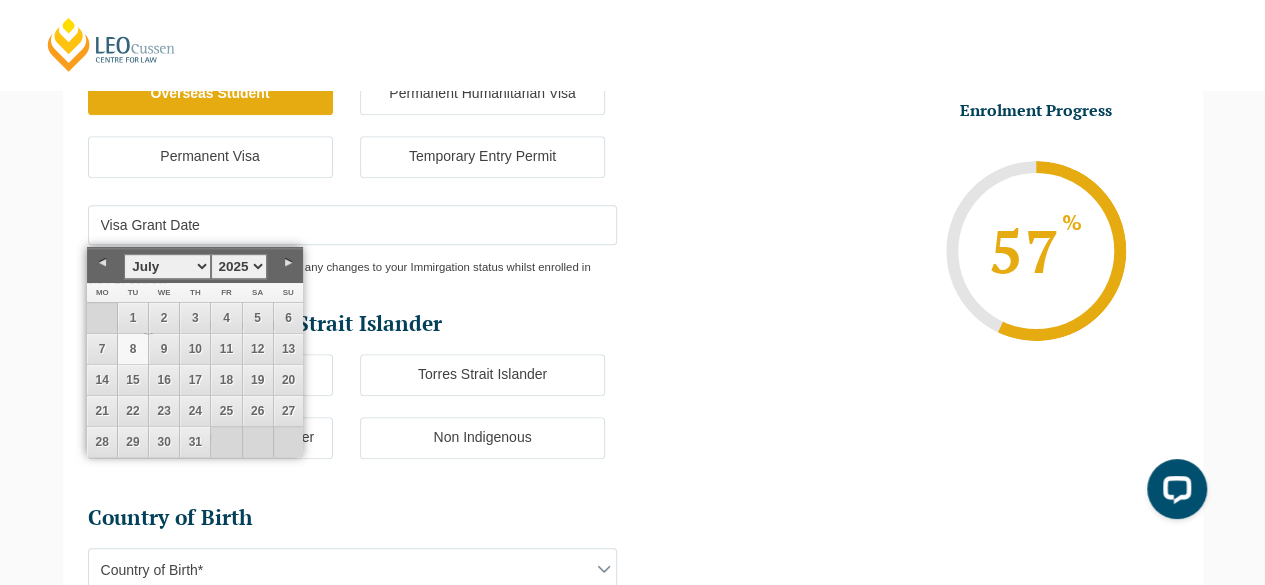 click on "8" at bounding box center (133, 349) 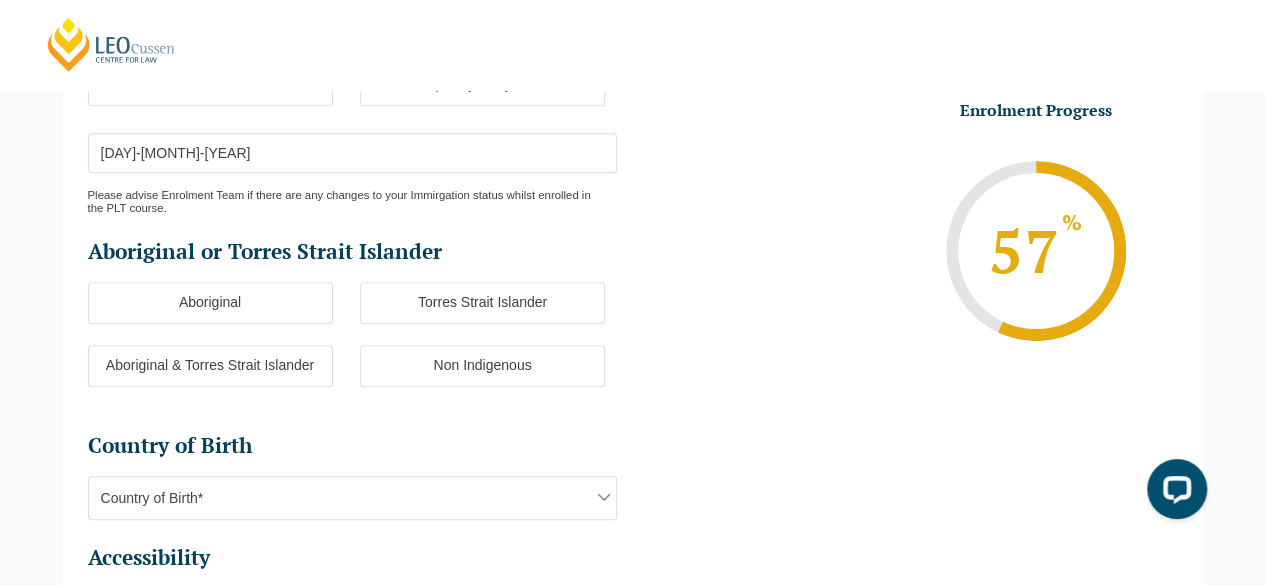 scroll, scrollTop: 514, scrollLeft: 0, axis: vertical 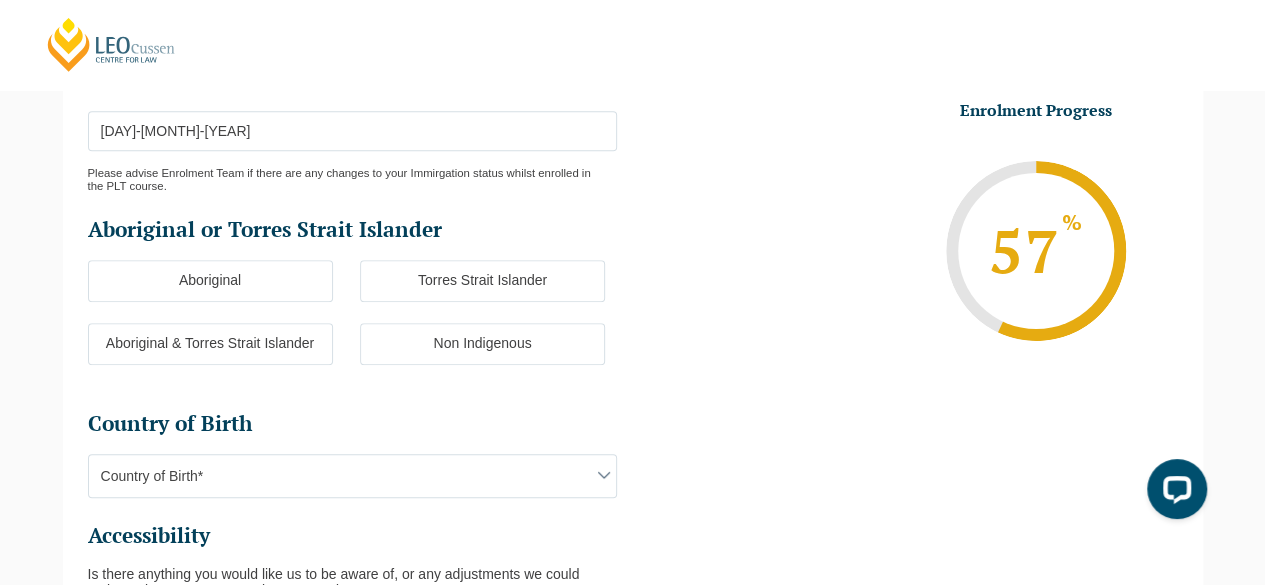 click on "Non Indigenous" at bounding box center [482, 344] 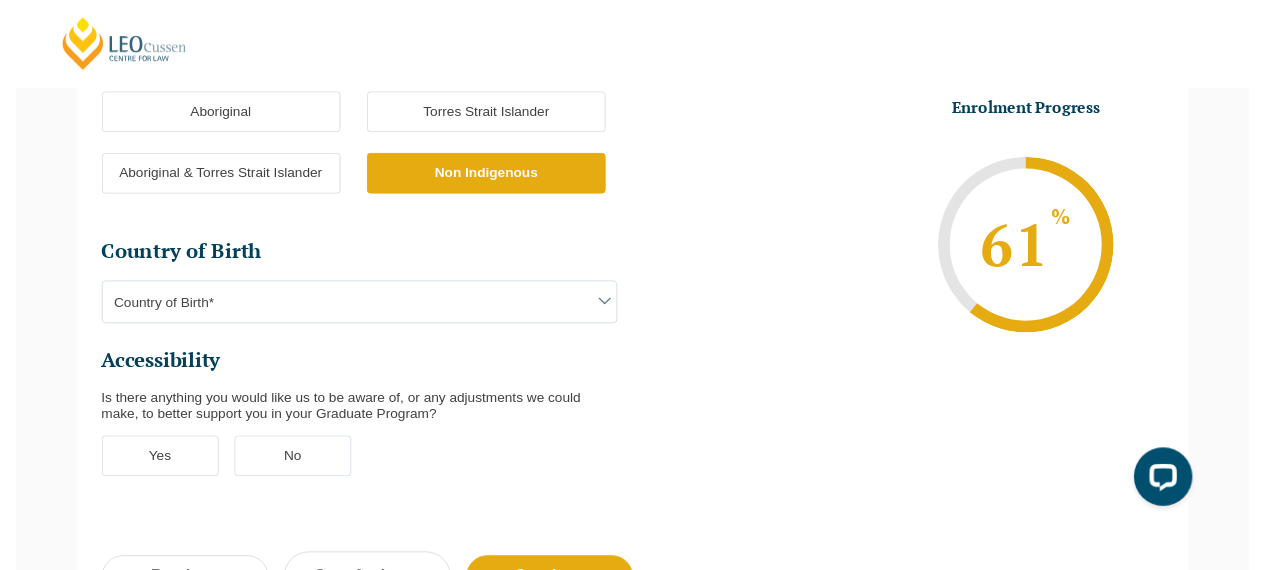 scroll, scrollTop: 682, scrollLeft: 0, axis: vertical 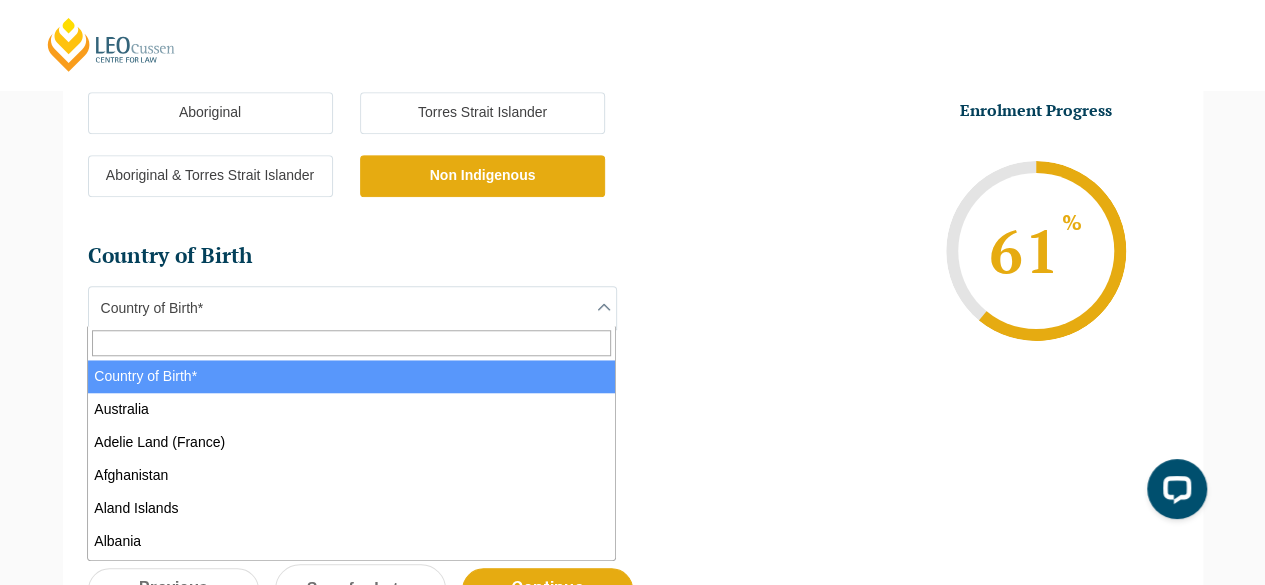 click on "Country of Birth*" at bounding box center (352, 308) 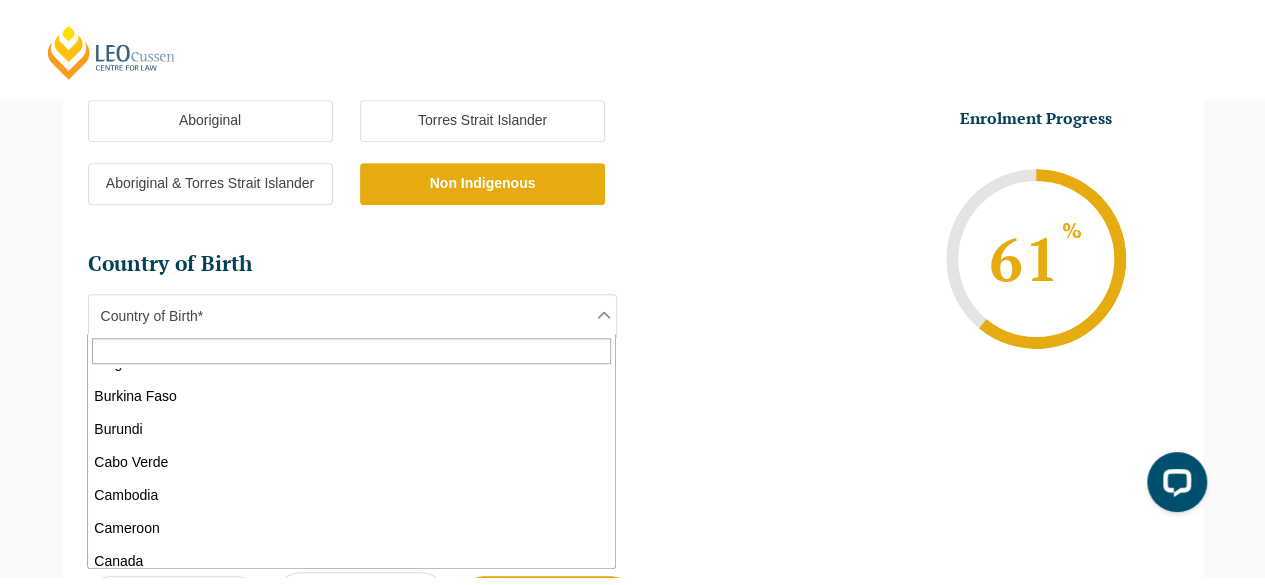 scroll, scrollTop: 1111, scrollLeft: 0, axis: vertical 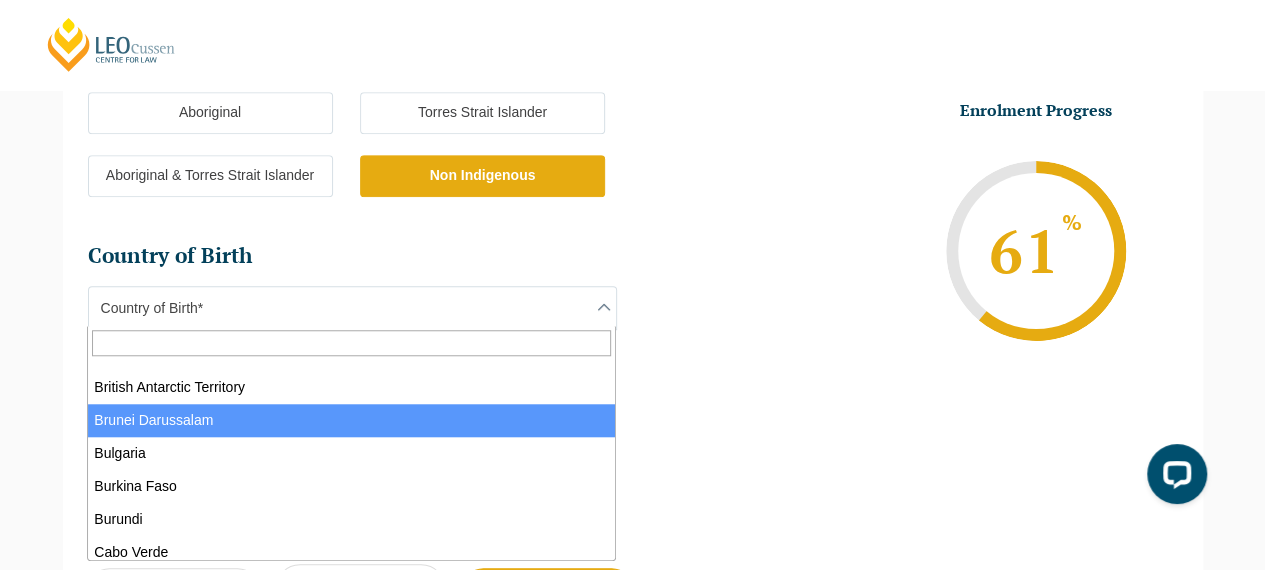 select on "[COUNTRY] [POSTAL_CODE]" 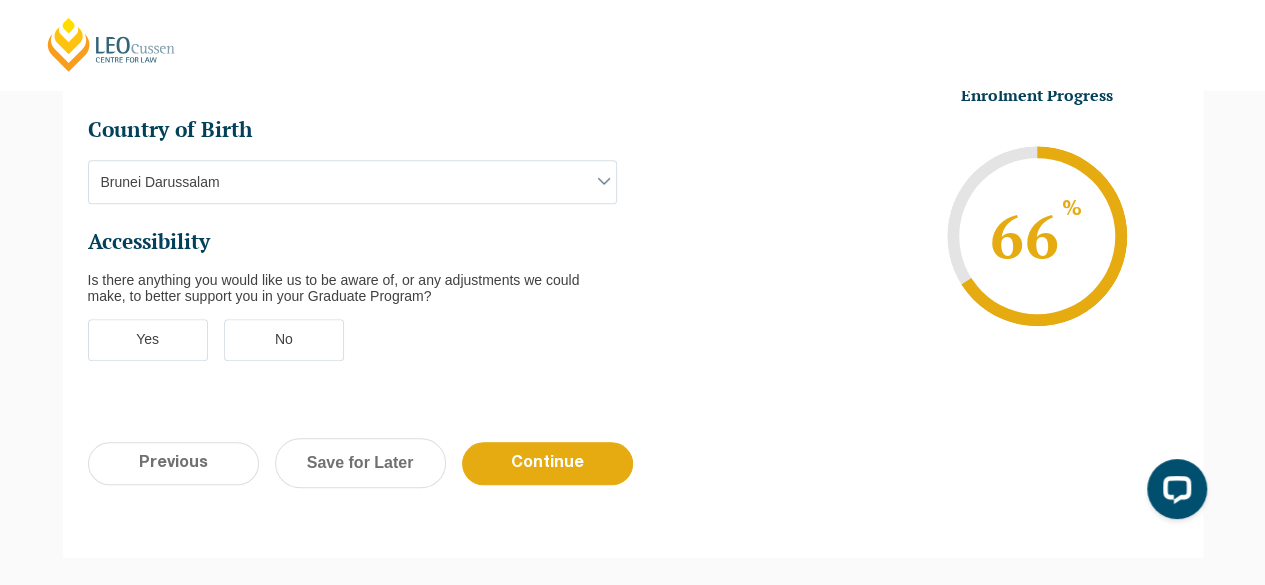 scroll, scrollTop: 814, scrollLeft: 0, axis: vertical 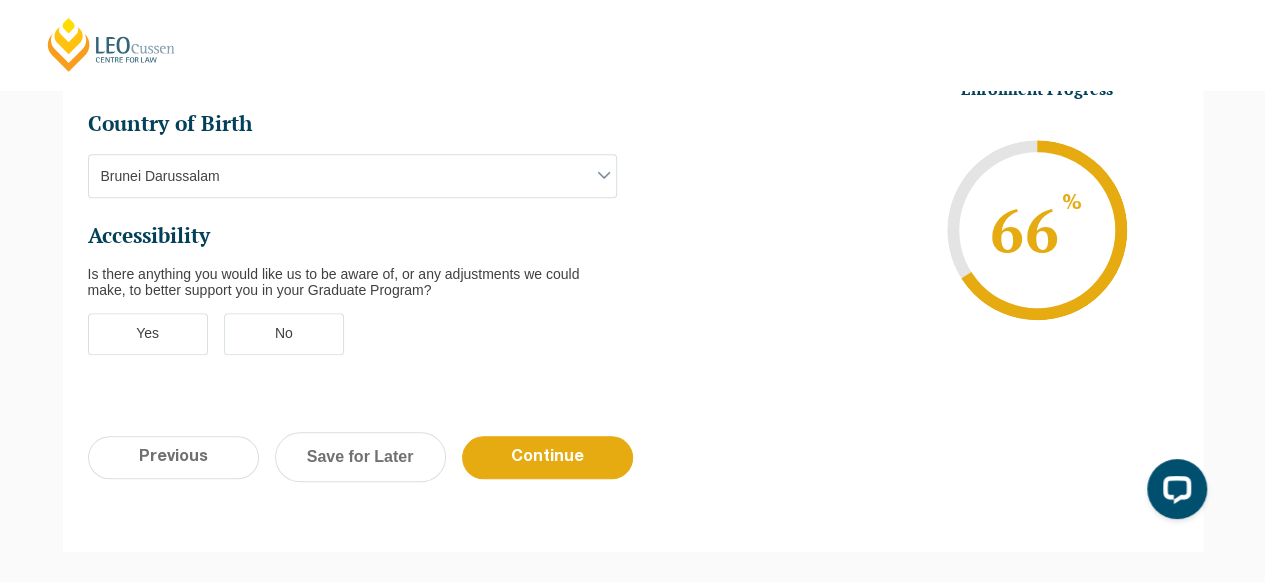 click on "No" at bounding box center (284, 334) 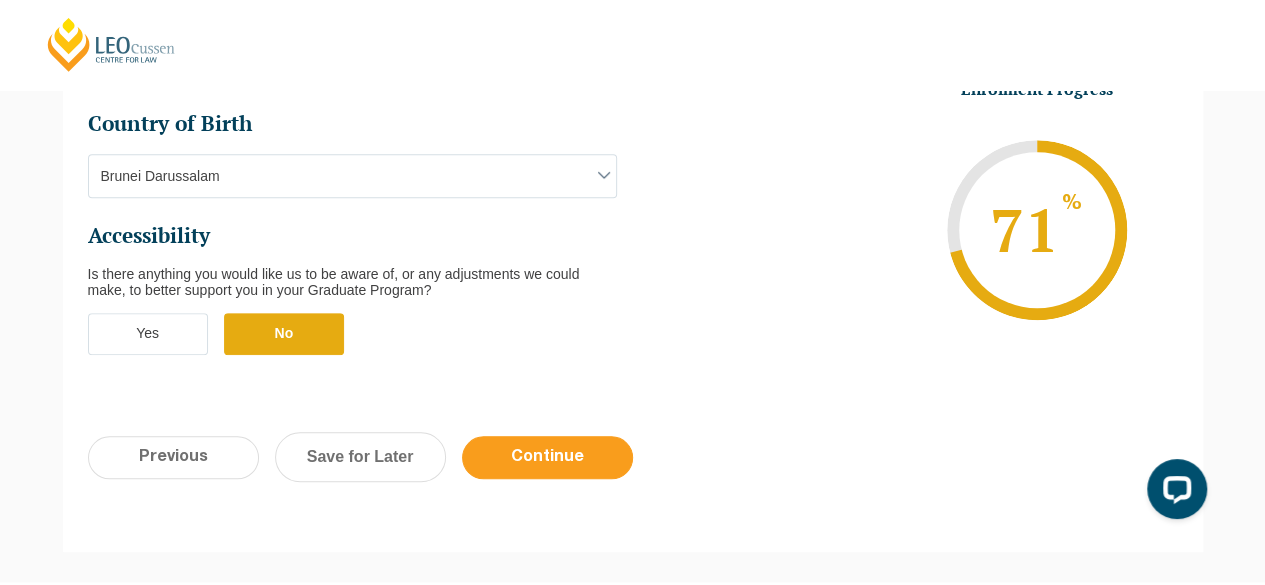 click on "Continue" at bounding box center (547, 457) 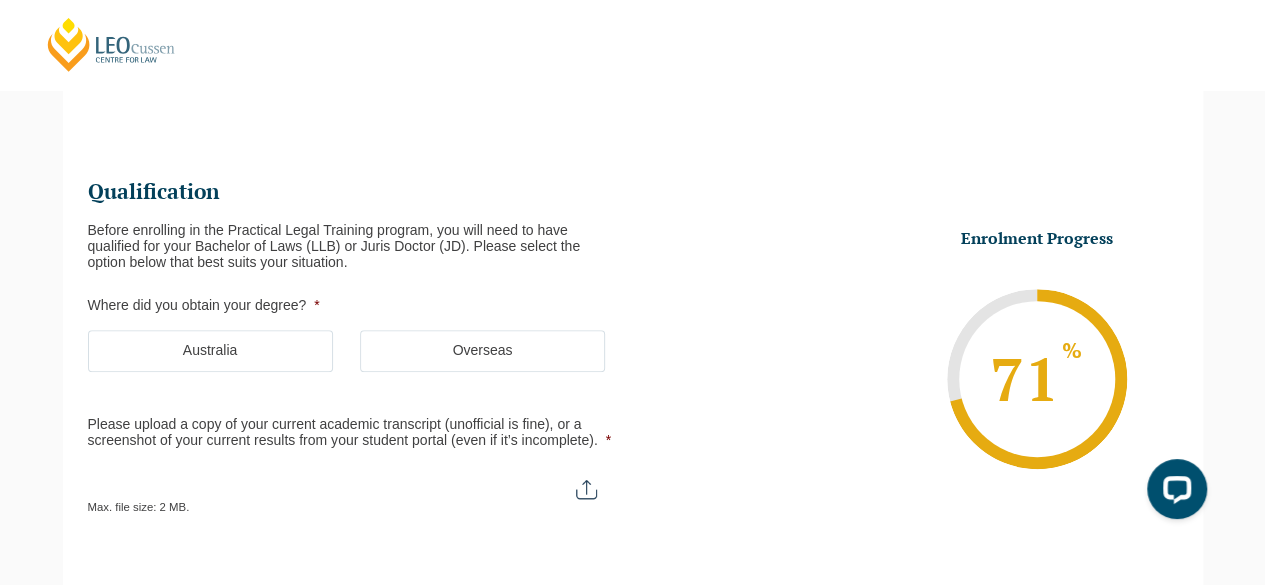 scroll, scrollTop: 209, scrollLeft: 0, axis: vertical 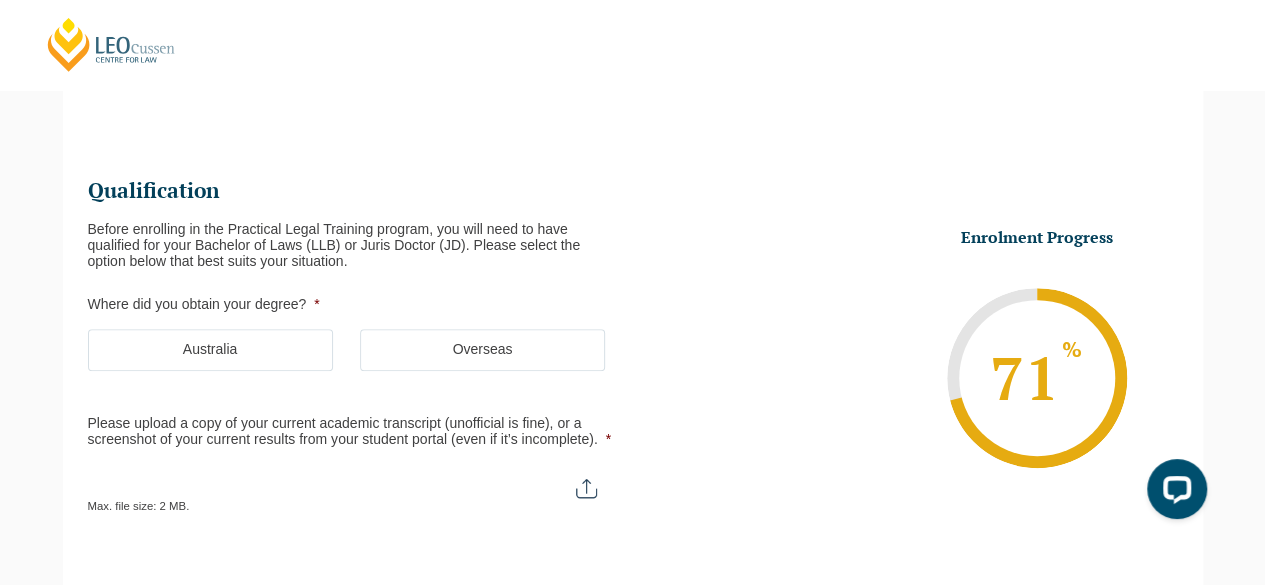 click on "Australia" at bounding box center [210, 350] 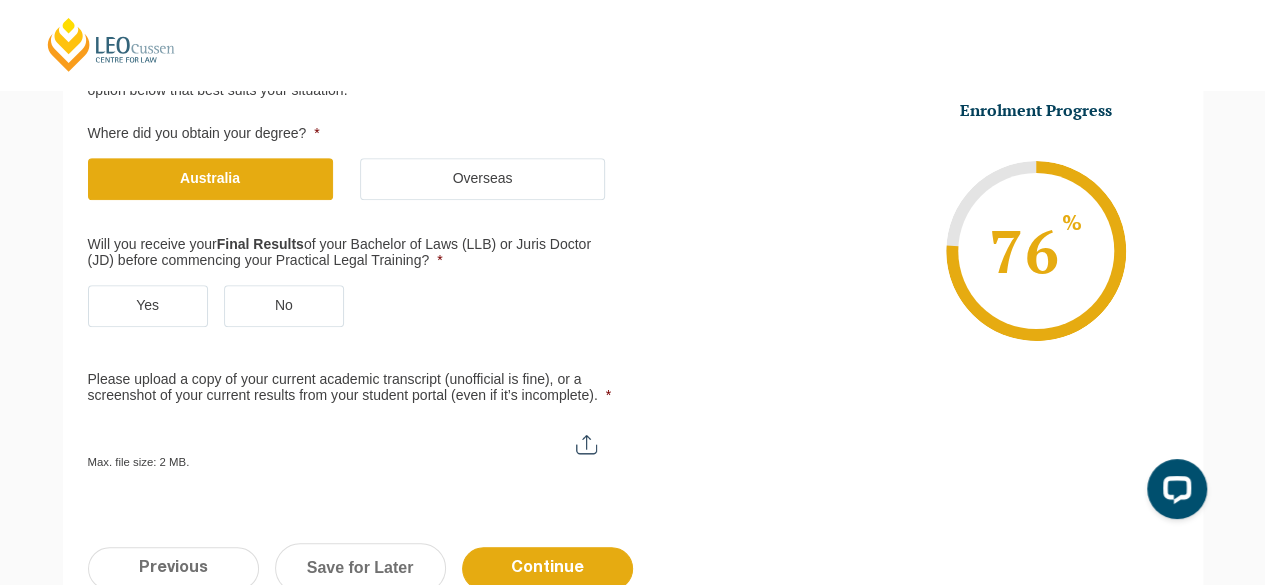 scroll, scrollTop: 381, scrollLeft: 0, axis: vertical 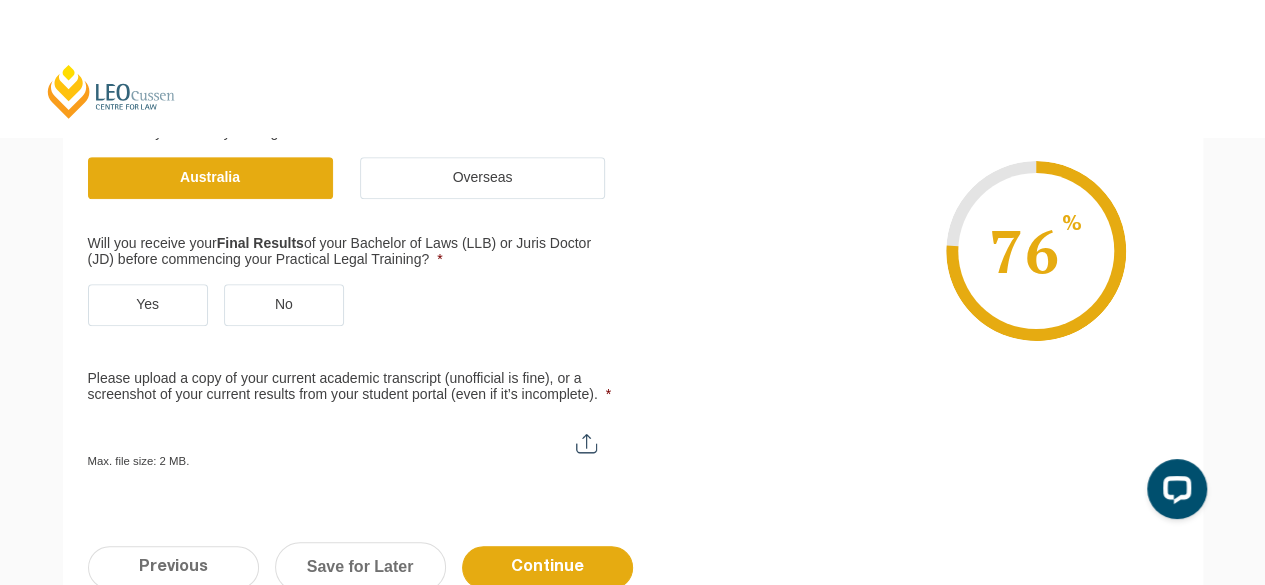 click on "No" at bounding box center (284, 305) 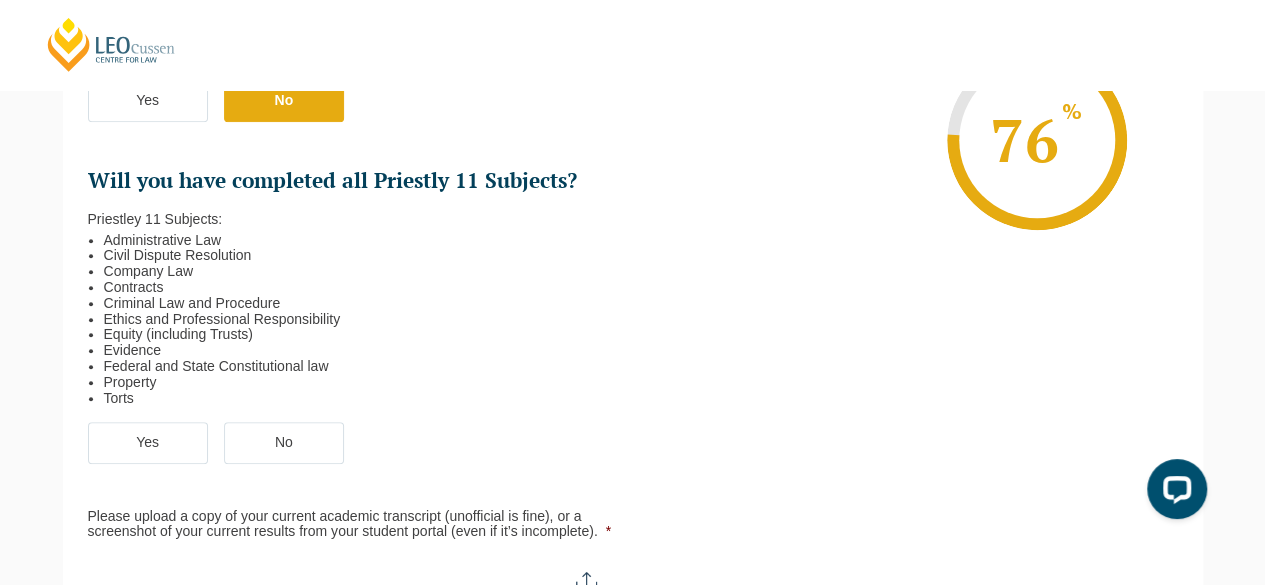 scroll, scrollTop: 588, scrollLeft: 0, axis: vertical 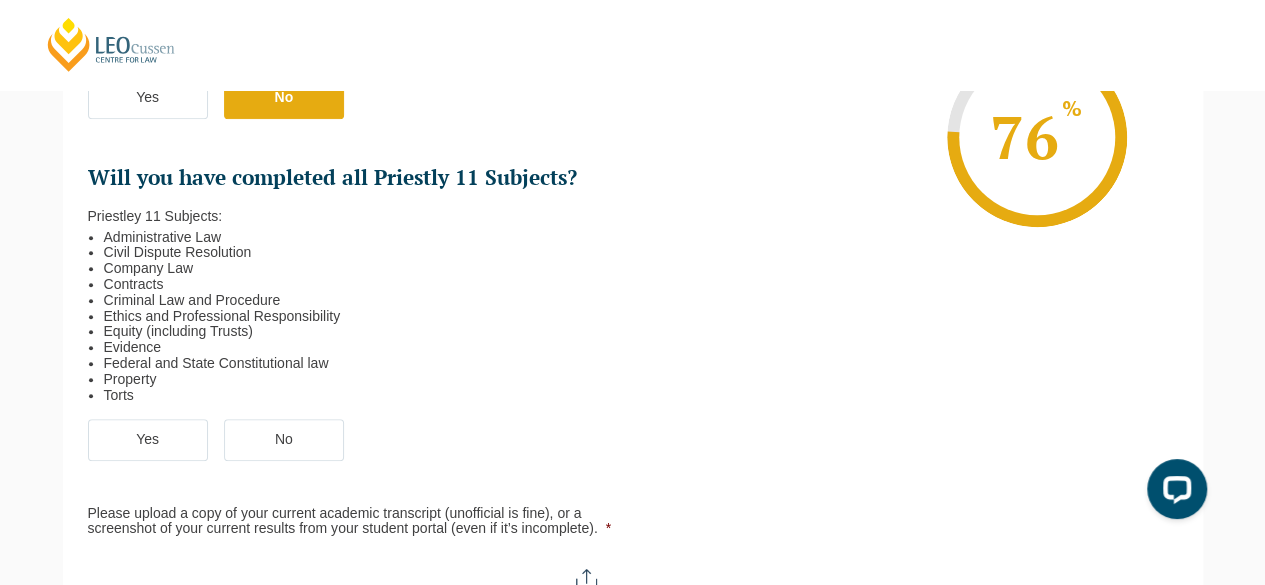 click on "Yes" at bounding box center (148, 440) 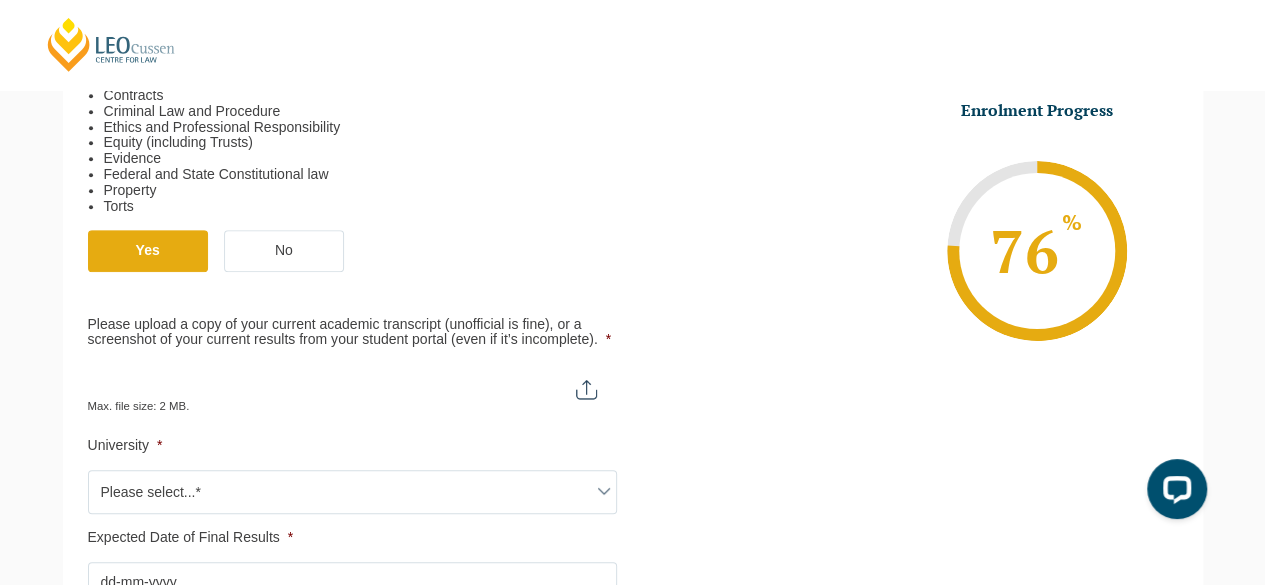scroll, scrollTop: 796, scrollLeft: 0, axis: vertical 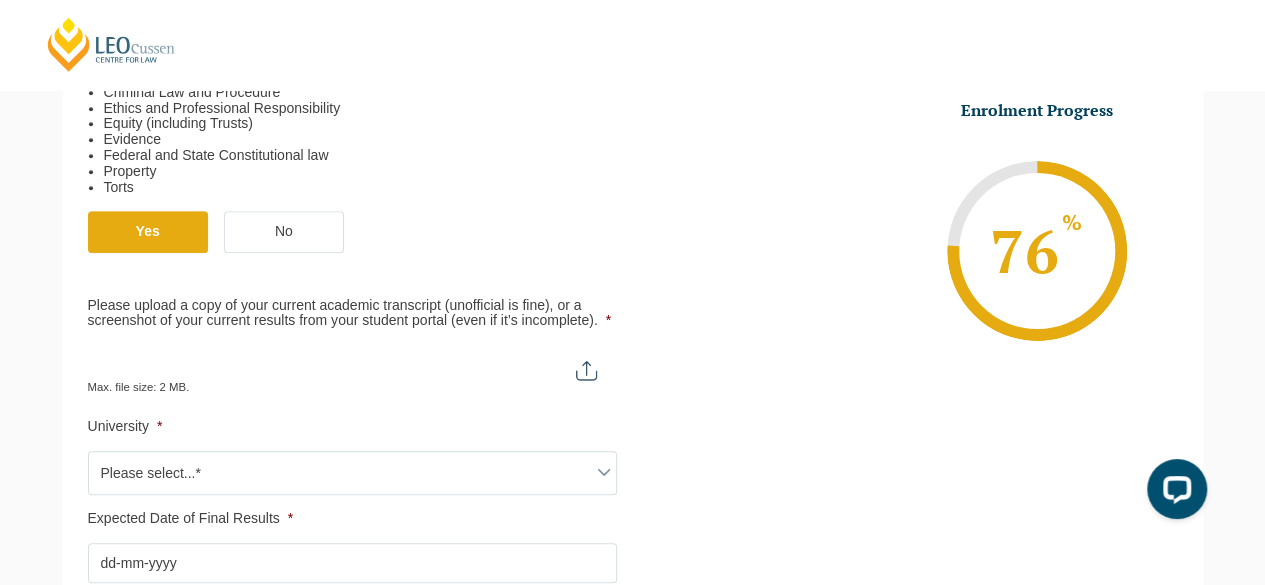 click on "Please upload a copy of your current academic transcript (unofficial is fine), or a screenshot of your current results from your student portal (even if it’s incomplete). *" at bounding box center [352, 362] 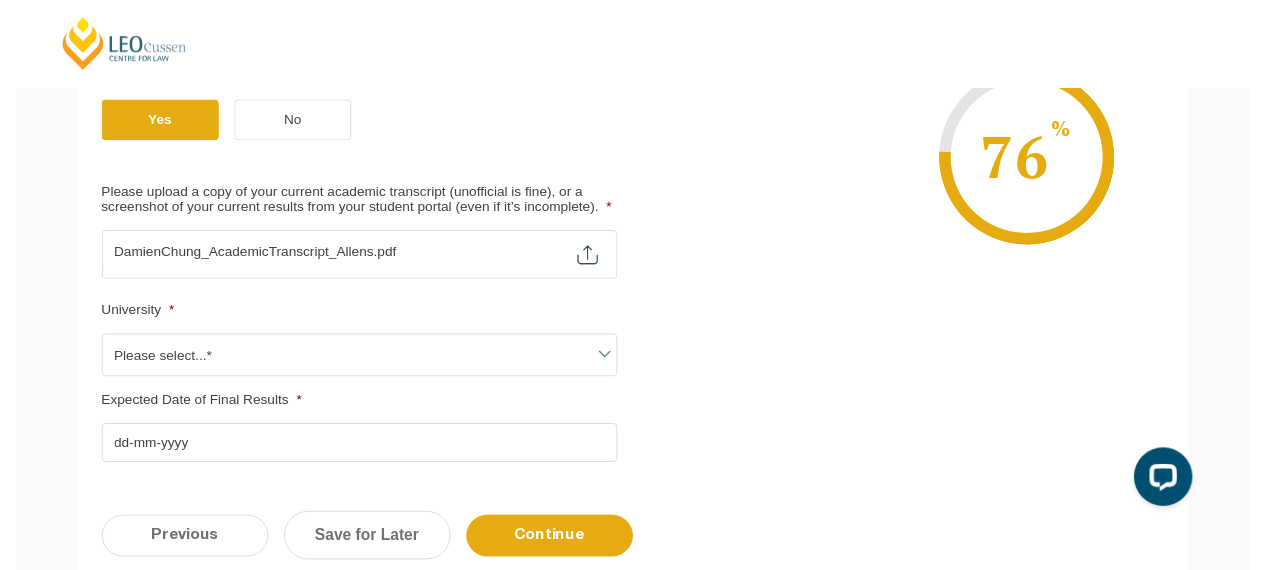 scroll, scrollTop: 907, scrollLeft: 0, axis: vertical 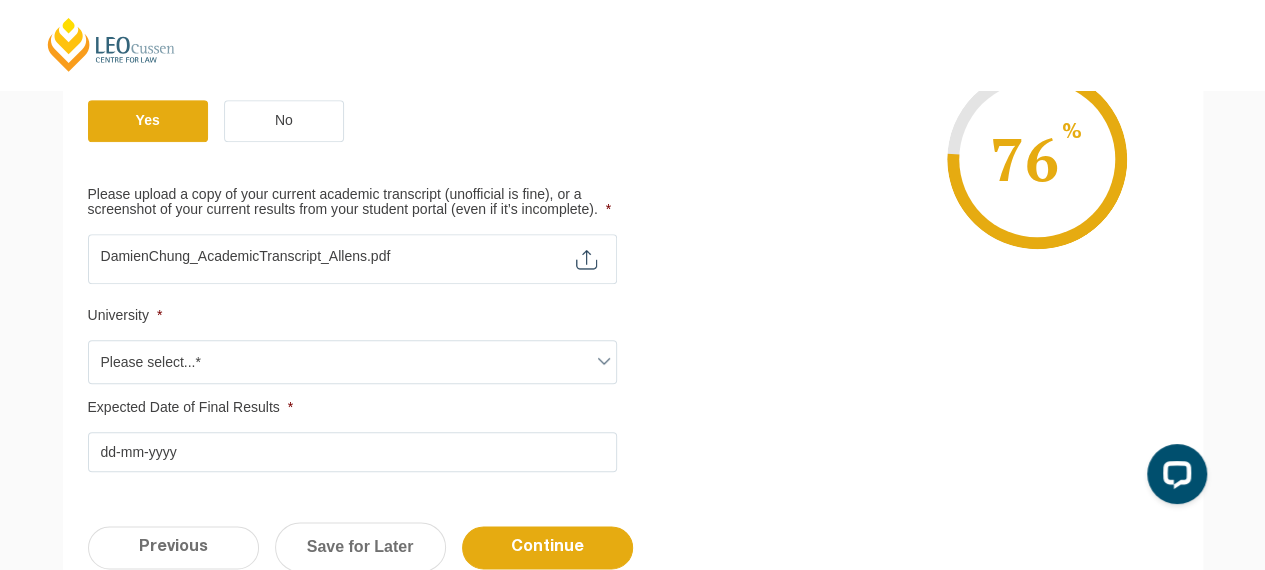 click on "Please select...*" at bounding box center (352, 362) 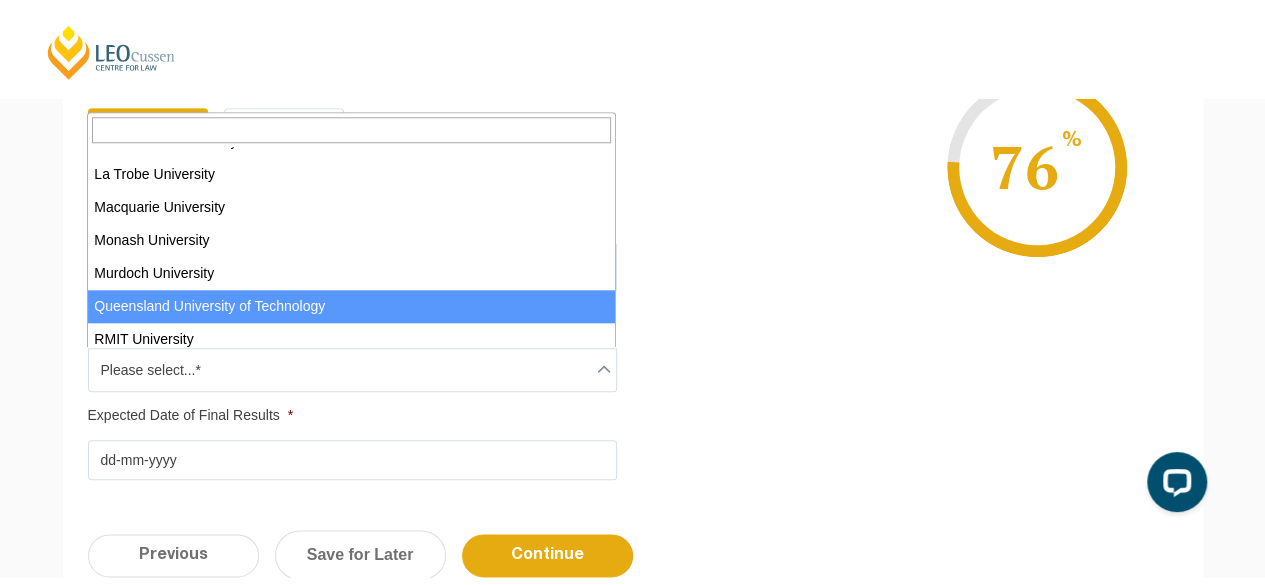 scroll, scrollTop: 452, scrollLeft: 0, axis: vertical 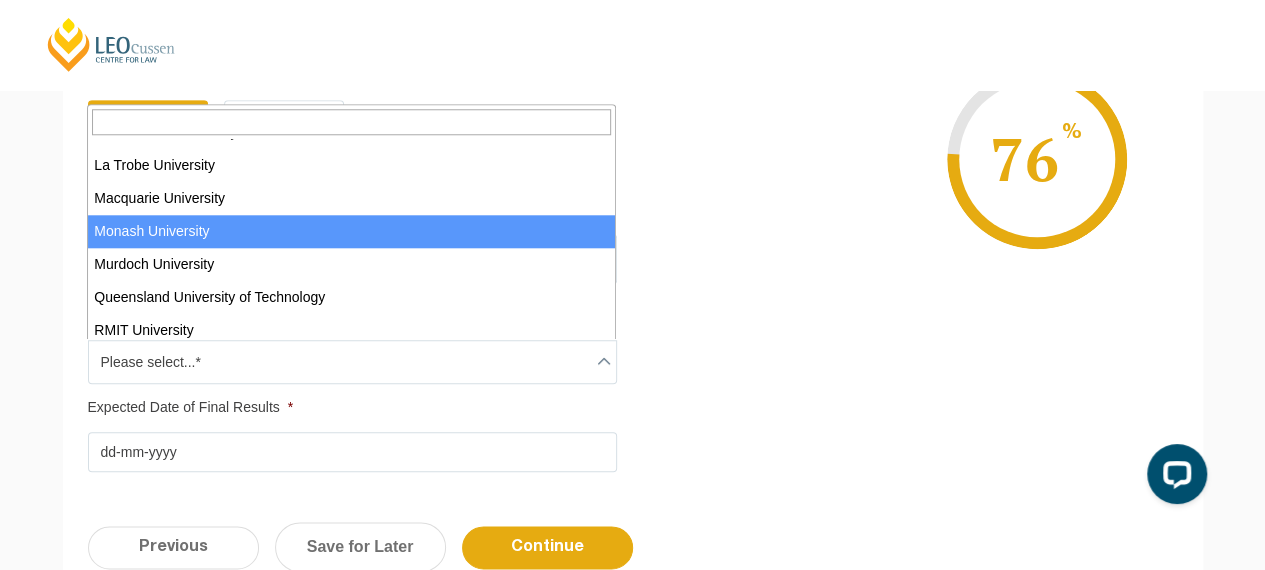 select on "Monash University" 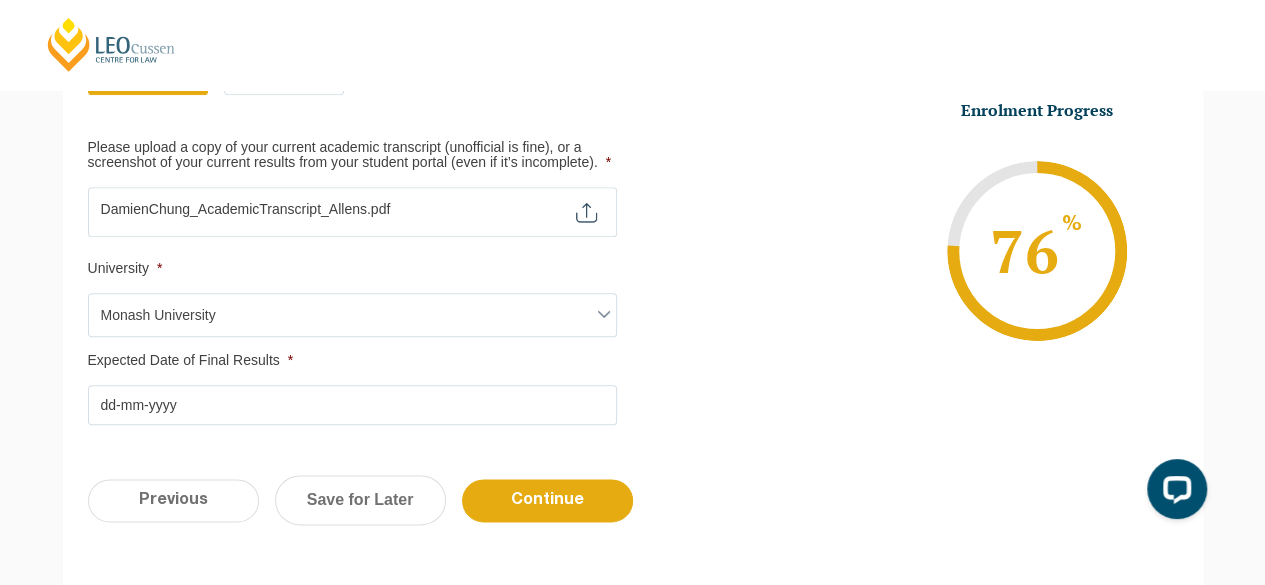 scroll, scrollTop: 955, scrollLeft: 0, axis: vertical 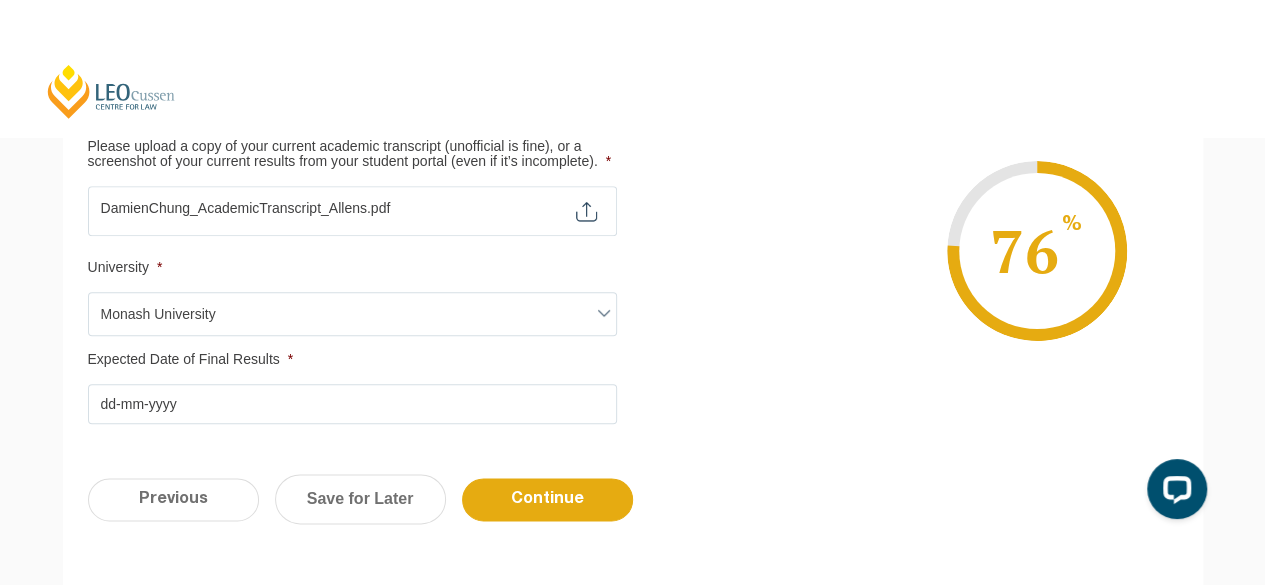 click on "[COMPANY_NAME]                             Search here               Practical Legal Training     Our Practical Legal Training Program     Program Dates & Fees   Chat with us   2025 PLT Program Guide   FAQs   International Students & Lawyers   Concurrent Study   Professional Placement   PLT Single Topics   Employers       Locations & Course Options     PLT VIC   PLT ACT   PLT WA   PLT QLD   PLT SA   PLT NSW       Virtual Internships   Enrol Now       CPD Programs     CPD Programs Overview     Victoria CPD Programs   National CPD Programs     By CPD Category     Substantive Law   Professional Skills   Ethics & Professional Responsibility   Practice Management & Business Skills               Continuing Professional Development (CPD) Courses     By Practice Area of Law     Criminal   Wills, Trusts & Succession Planning   Tax   Litigation & Advocacy   Ethics   Corporate   View All       By Type     Workshops   Conferences   Seminars   Intensives   Online Intensives" at bounding box center (632, -663) 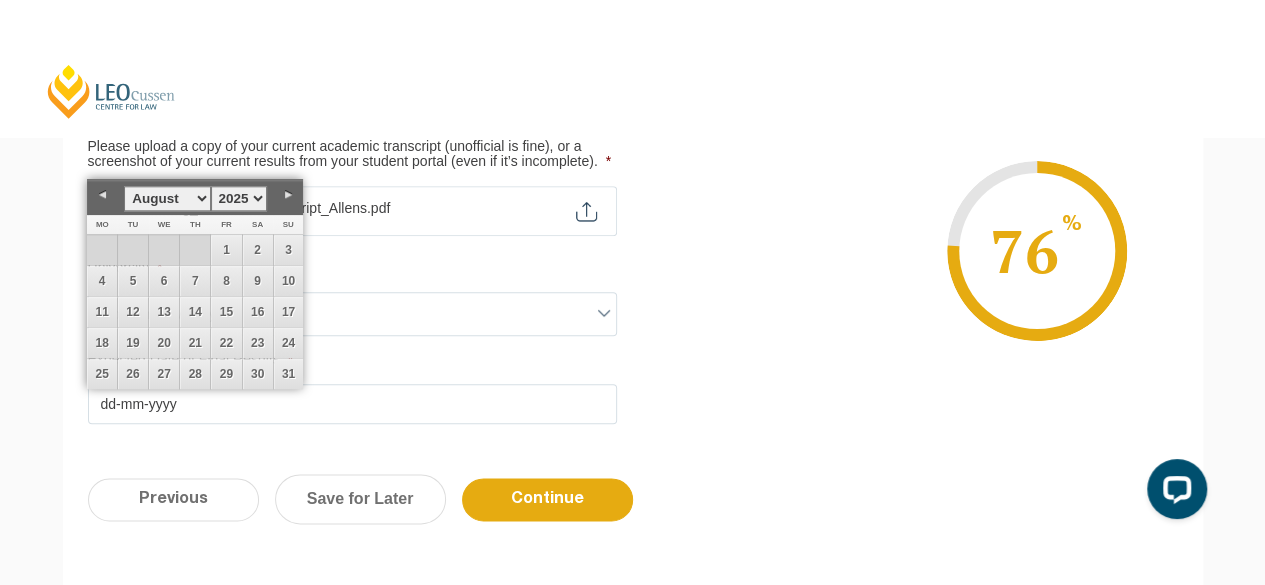 click on "1925 1926 1927 1928 1929 1930 1931 1932 1933 1934 1935 1936 1937 1938 1939 1940 1941 1942 1943 1944 1945 1946 1947 1948 1949 1950 1951 1952 1953 1954 1955 1956 1957 1958 1959 1960 1961 1962 1963 1964 1965 1966 1967 1968 1969 1970 1971 1972 1973 1974 1975 1976 1977 1978 1979 1980 1981 1982 1983 1984 1985 1986 1987 1988 1989 1990 1991 1992 1993 1994 1995 1996 1997 1998 1999 2000 2001 2002 2003 2004 2005 2006 2007 2008 2009 2010 2011 2012 2013 2014 2015 2016 2017 2018 2019 2020 2021 2022 2023 2024 2025 2026 2027 2028 2029 2030 2031 2032 2033 2034 2035 2036 2037 2038 2039 2040 2041 2042 2043 2044 2045" at bounding box center [239, 198] 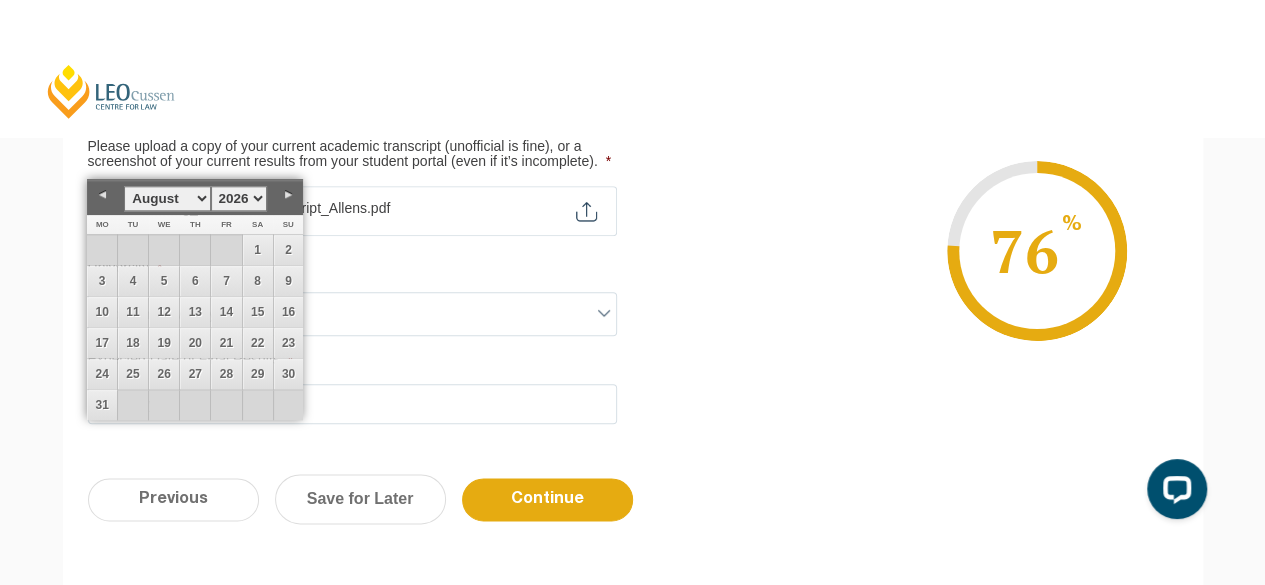 click on "January February March April May June July August September October November December" at bounding box center [167, 198] 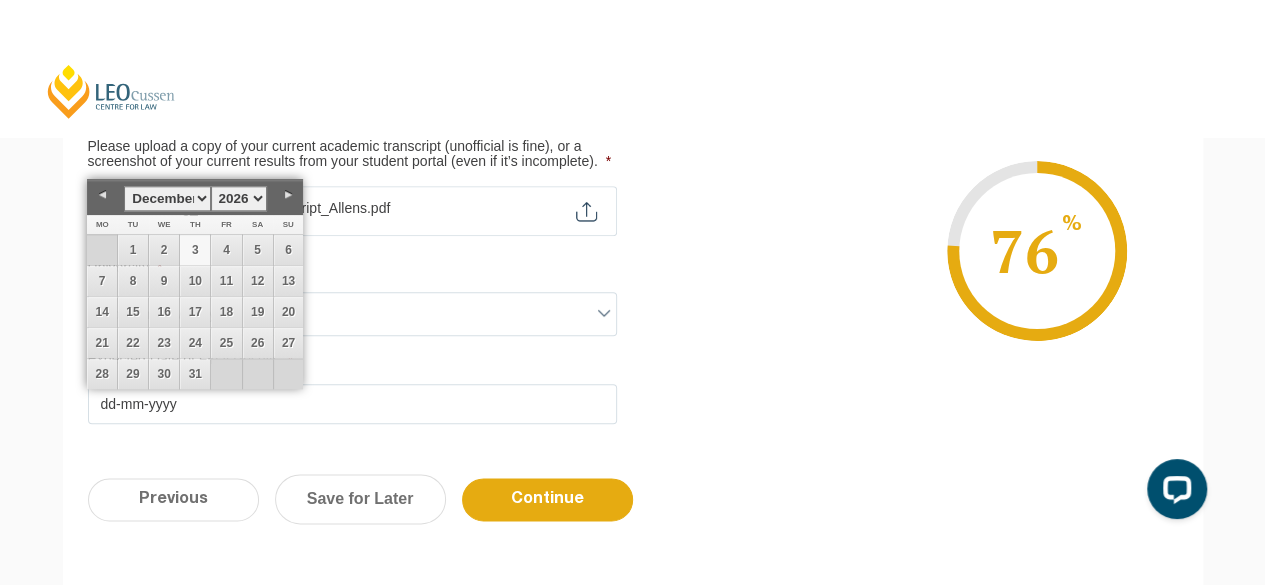 click on "3" at bounding box center [195, 250] 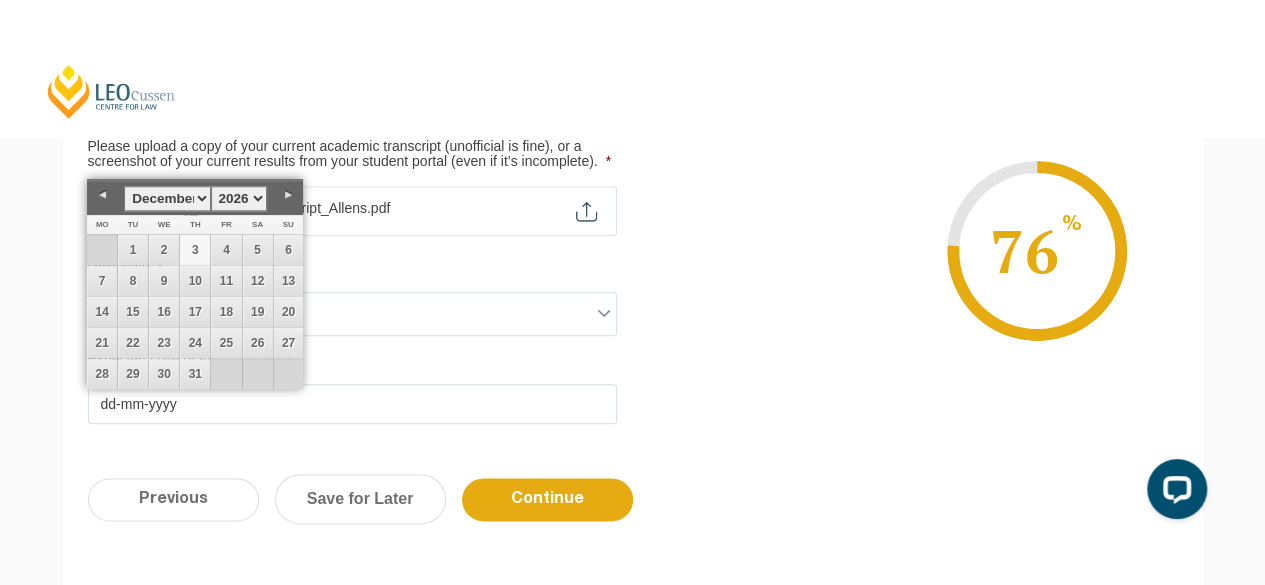 type on "[DAY]-[MONTH]-[YEAR]" 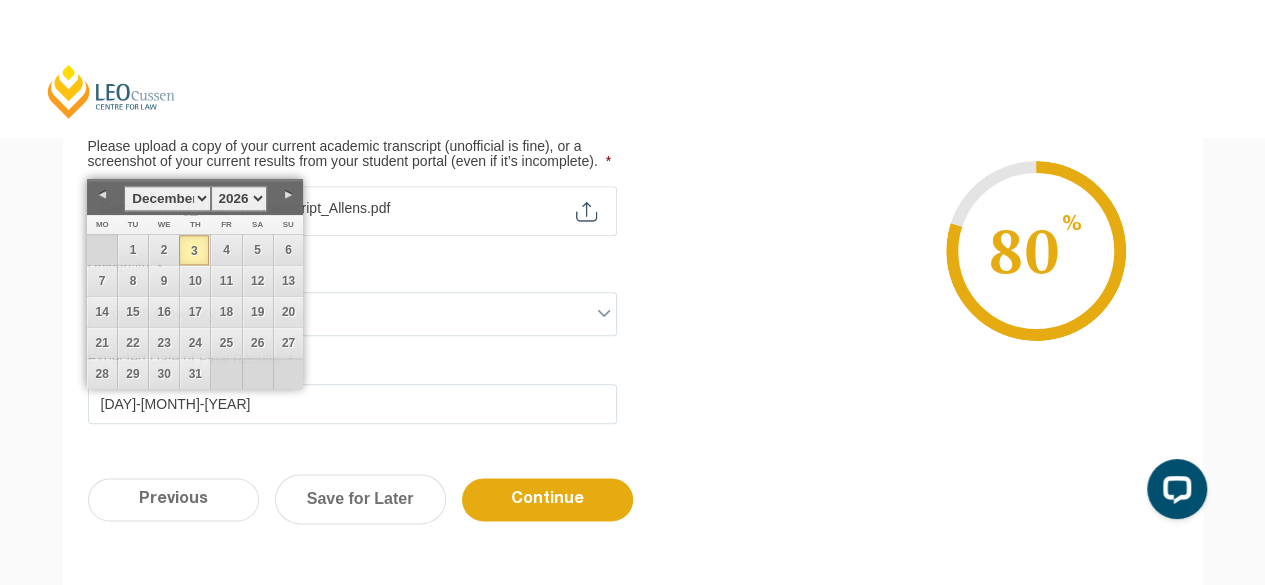 click on "University *" at bounding box center (352, 268) 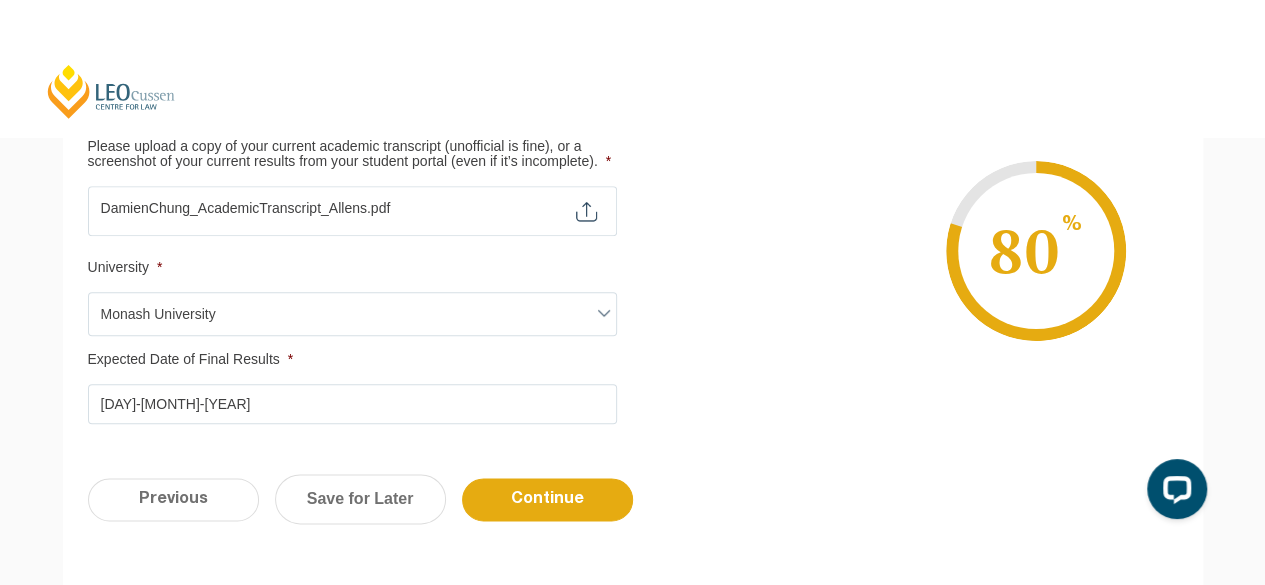 click on "Please upload a copy of your current academic transcript (unofficial is fine), or a screenshot of your current results from your student portal (even if it’s incomplete). *" at bounding box center [352, 203] 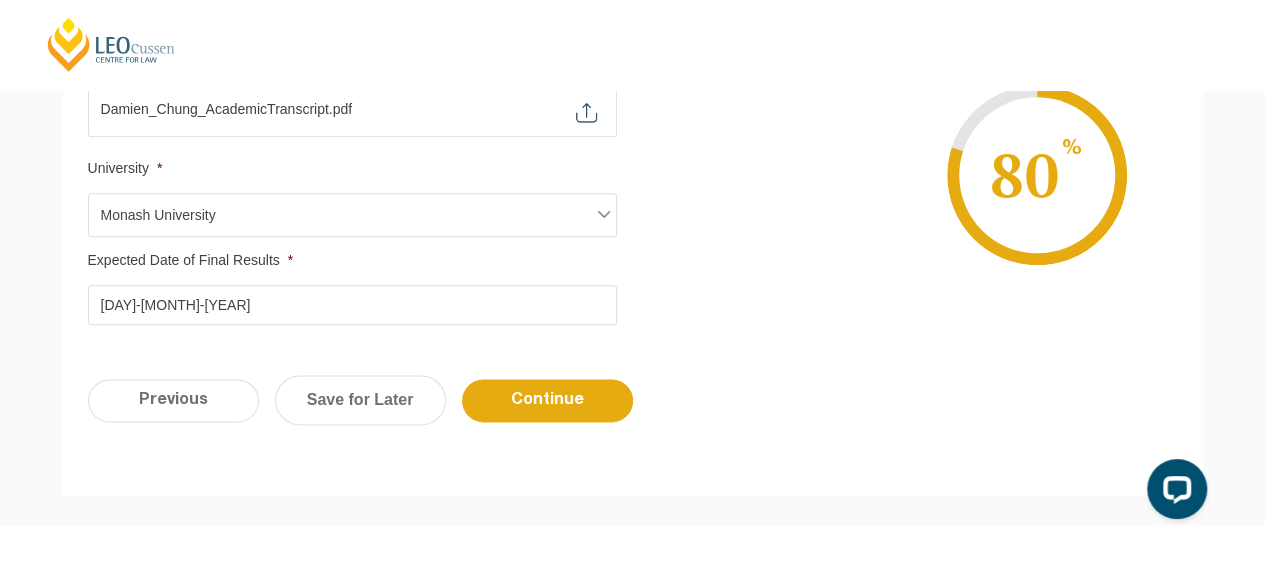 scroll, scrollTop: 1057, scrollLeft: 0, axis: vertical 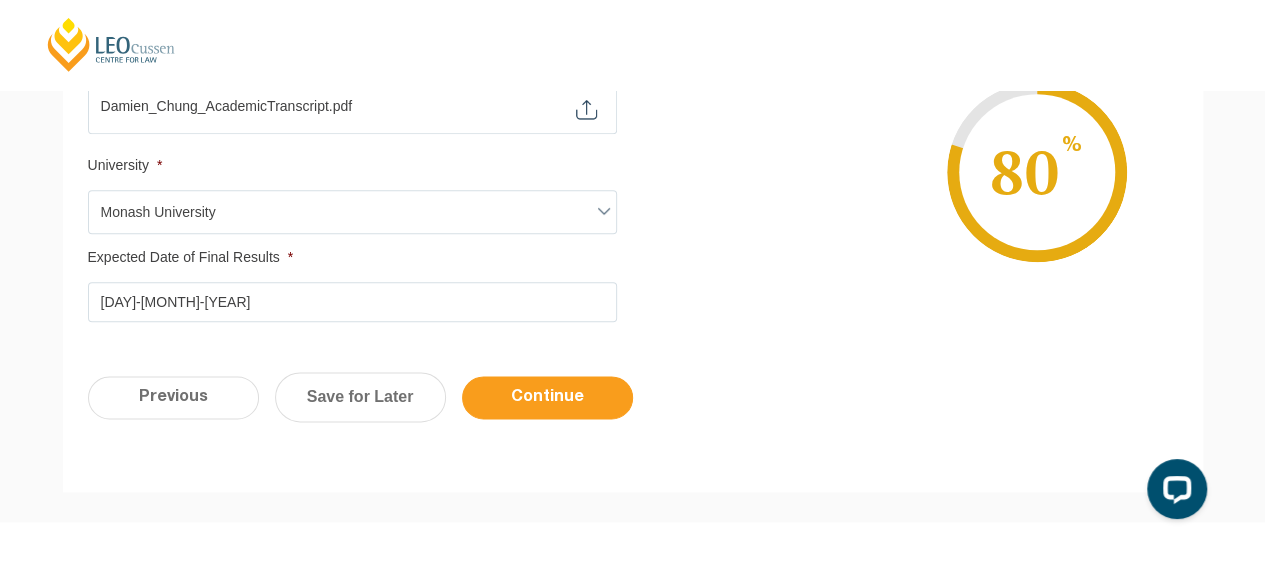 click on "Continue" at bounding box center [547, 397] 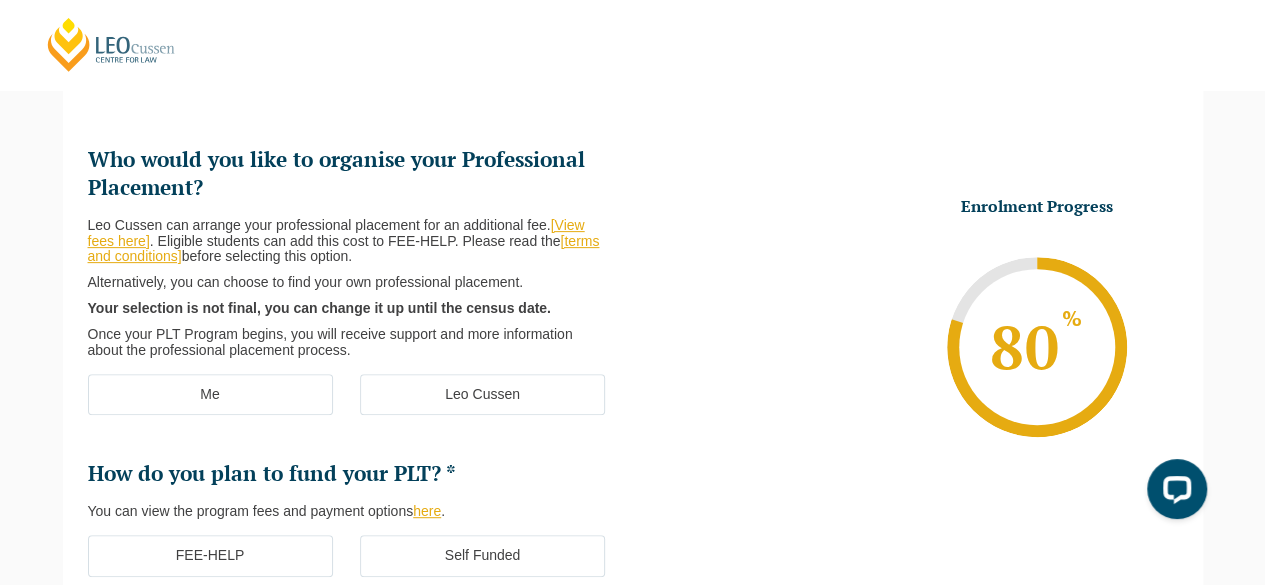 scroll, scrollTop: 242, scrollLeft: 0, axis: vertical 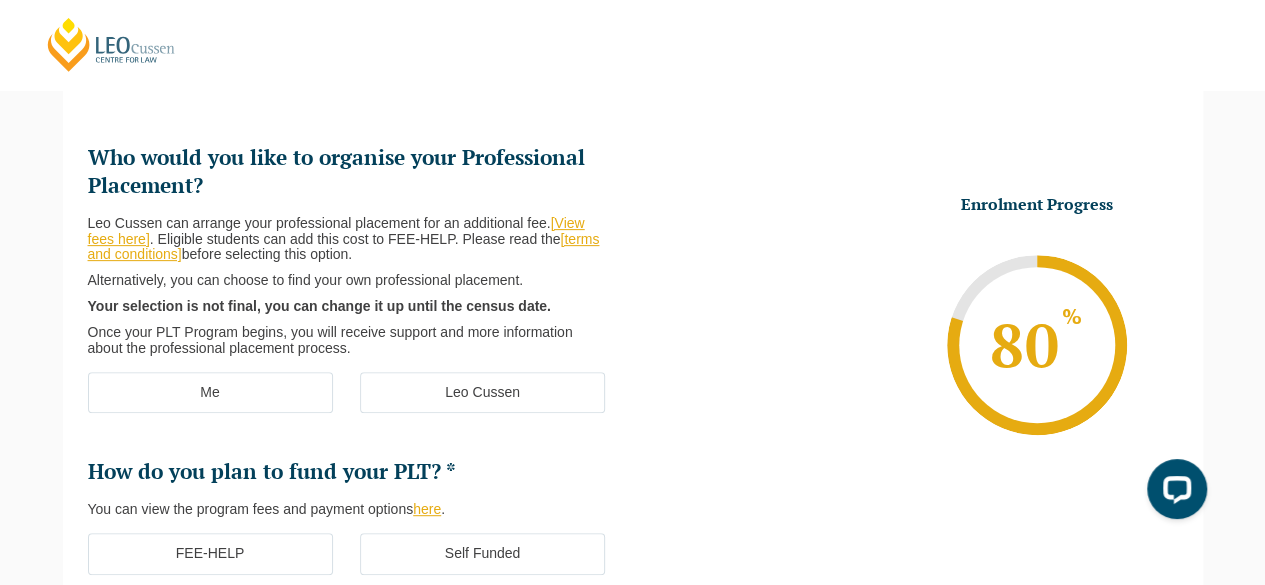 click on "Leo Cussen" at bounding box center [482, 393] 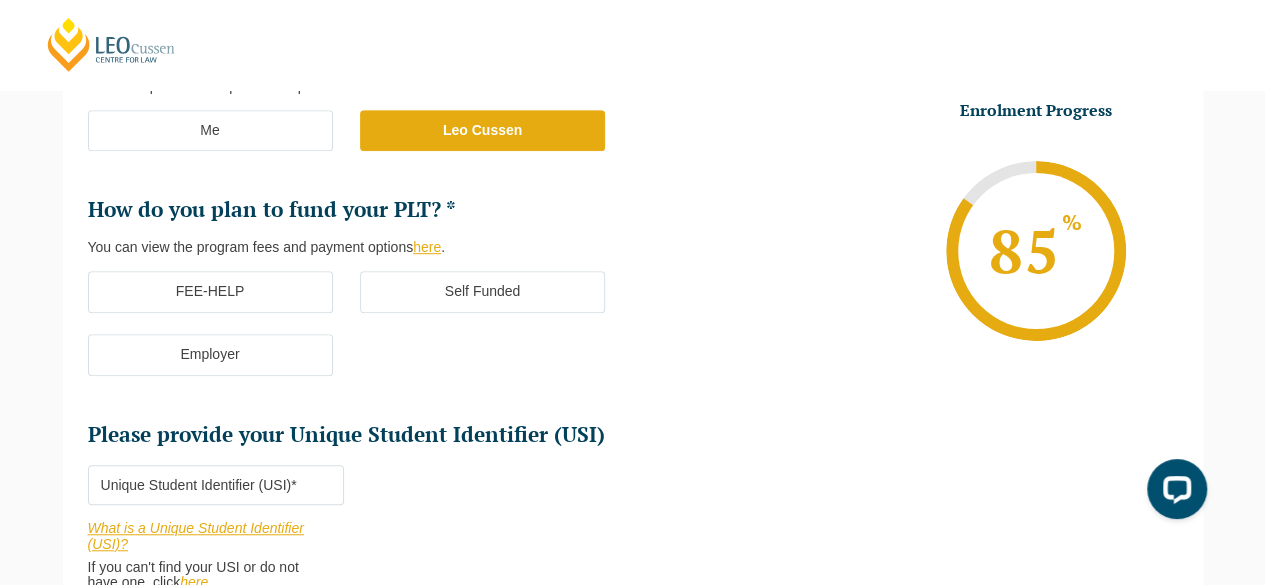 scroll, scrollTop: 506, scrollLeft: 0, axis: vertical 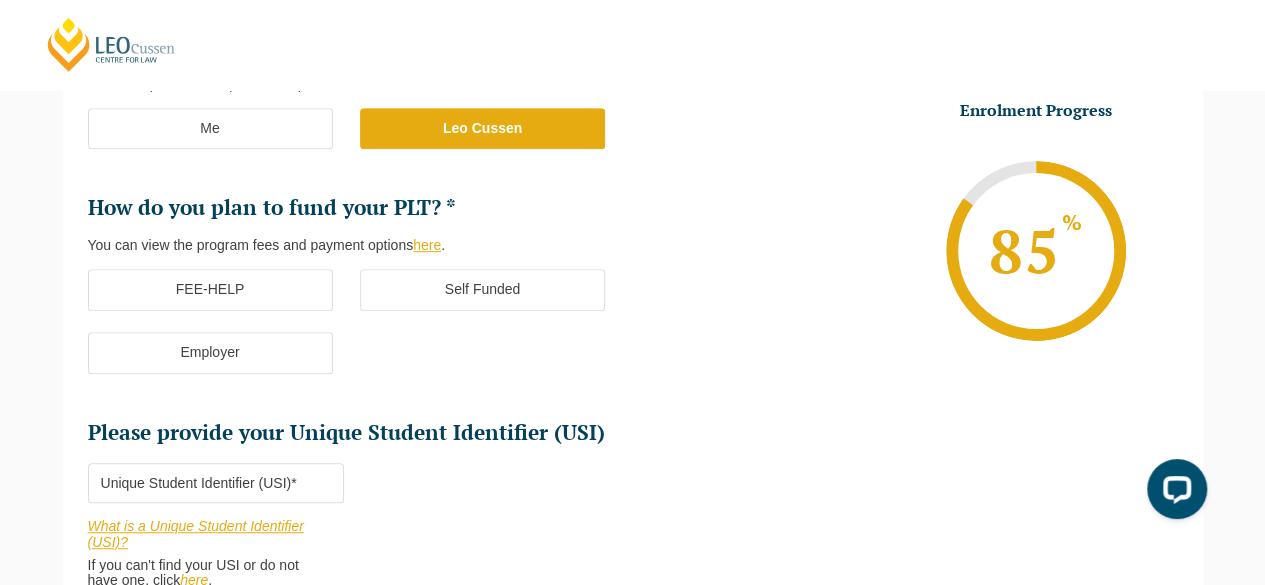 click on "Self Funded" at bounding box center [482, 290] 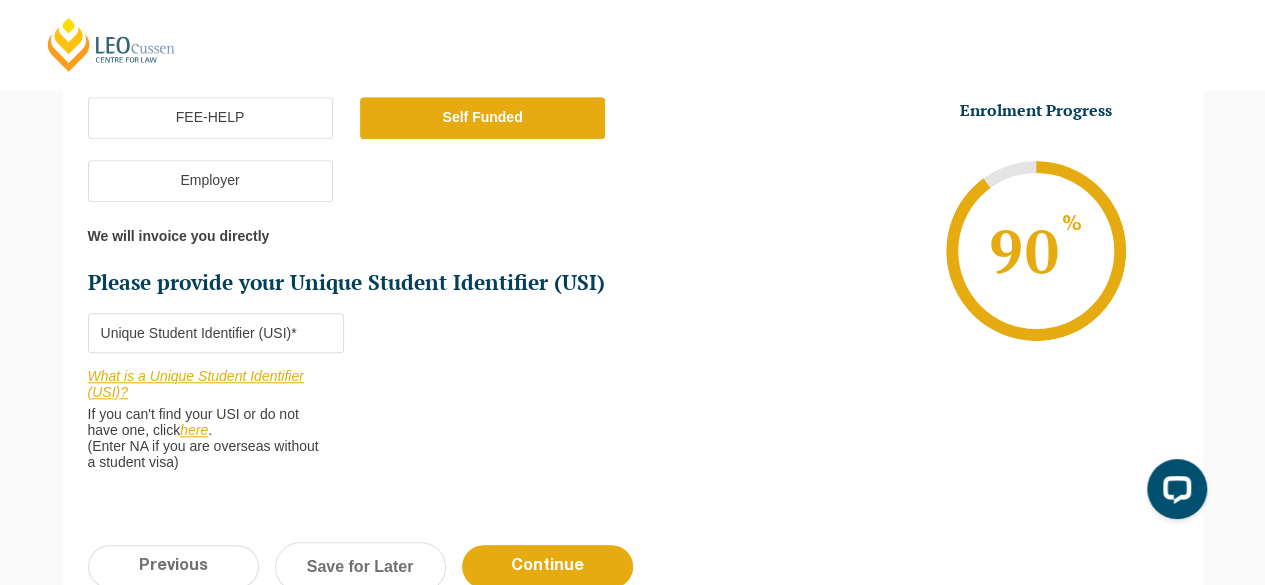 scroll, scrollTop: 680, scrollLeft: 0, axis: vertical 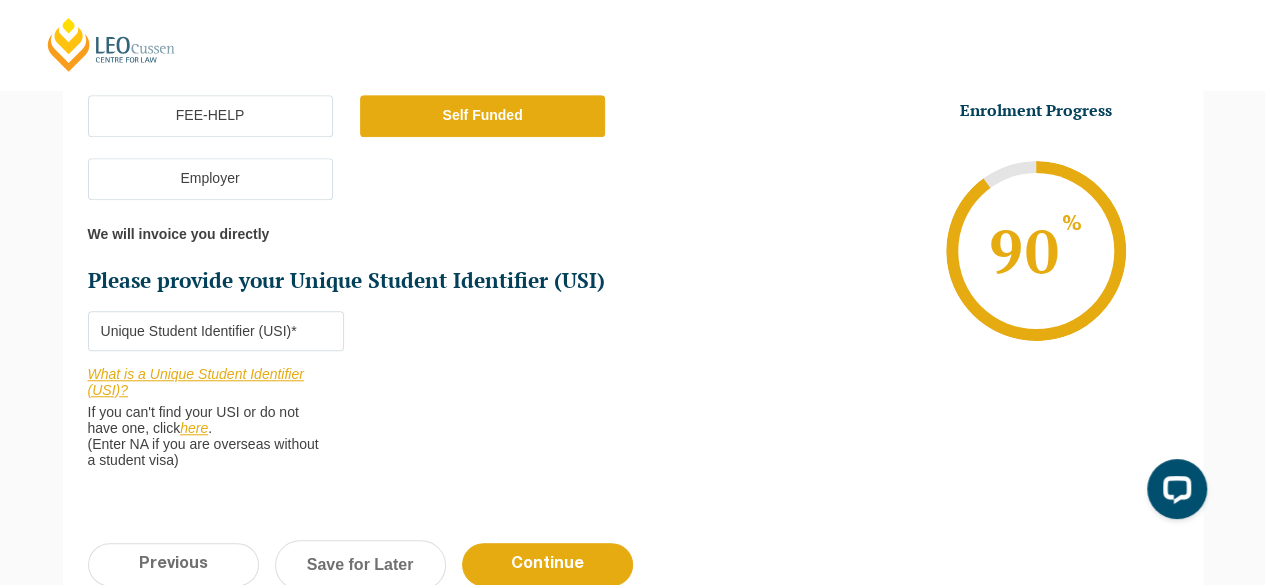 click on "Please provide your Unique Student Identifier (USI) *" at bounding box center (216, 331) 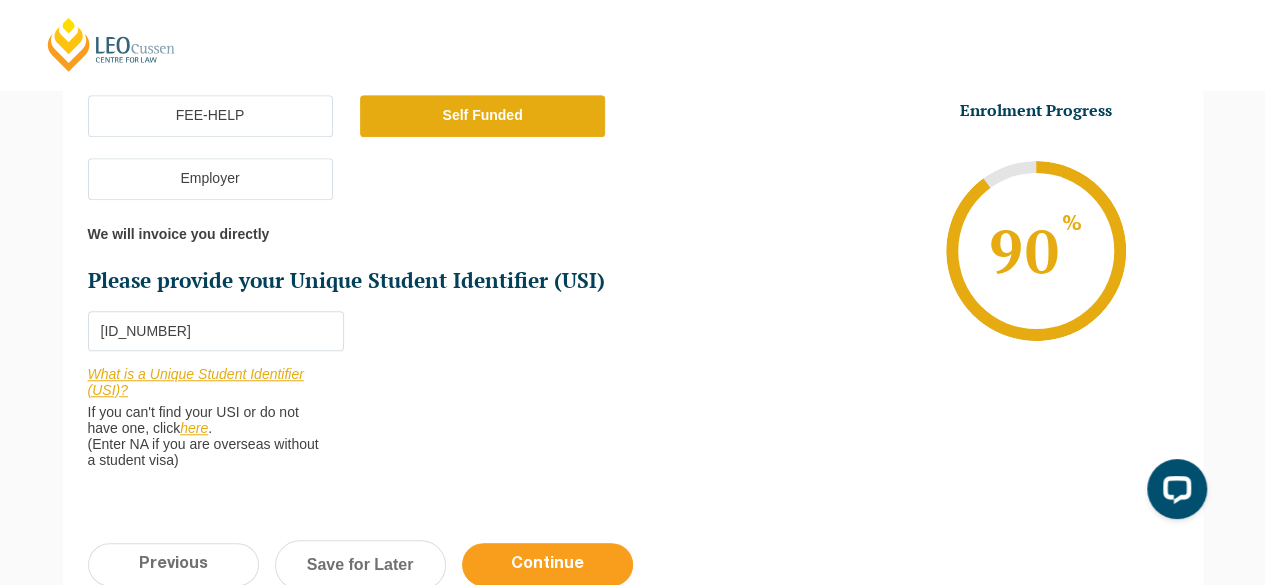 type on "[ID_NUMBER]" 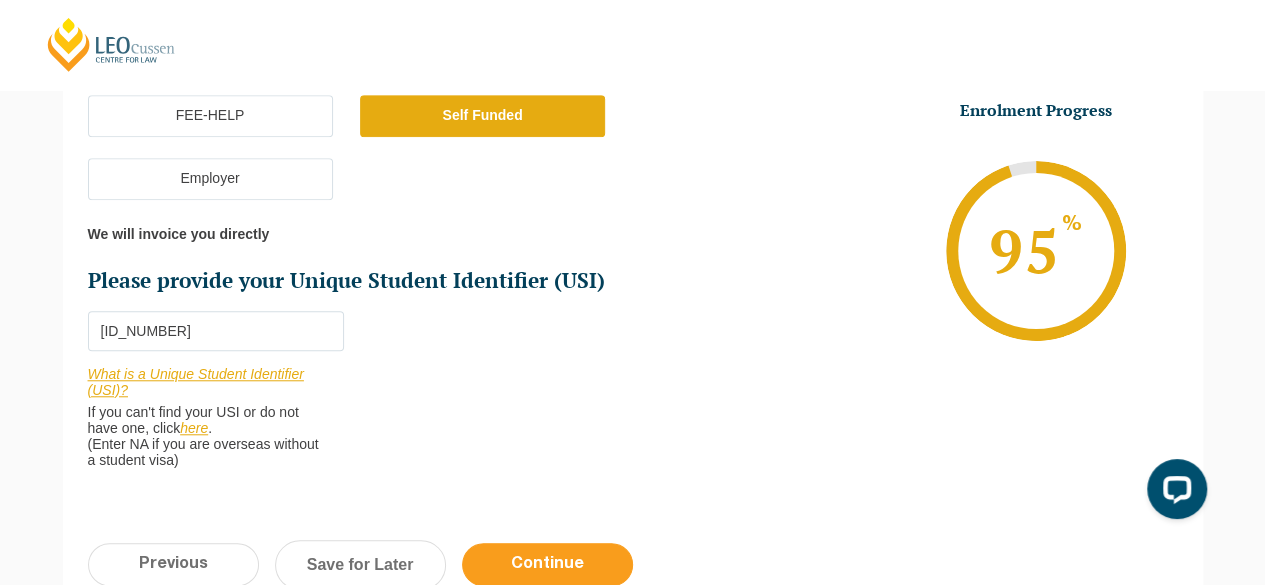 click on "Continue" at bounding box center (547, 564) 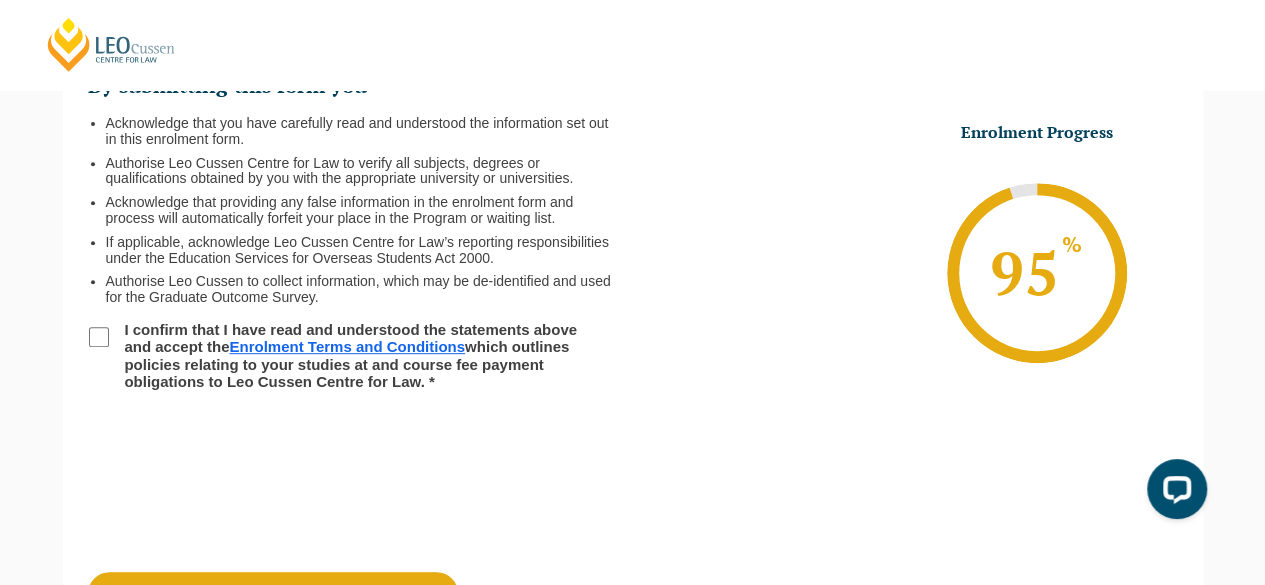 scroll, scrollTop: 325, scrollLeft: 0, axis: vertical 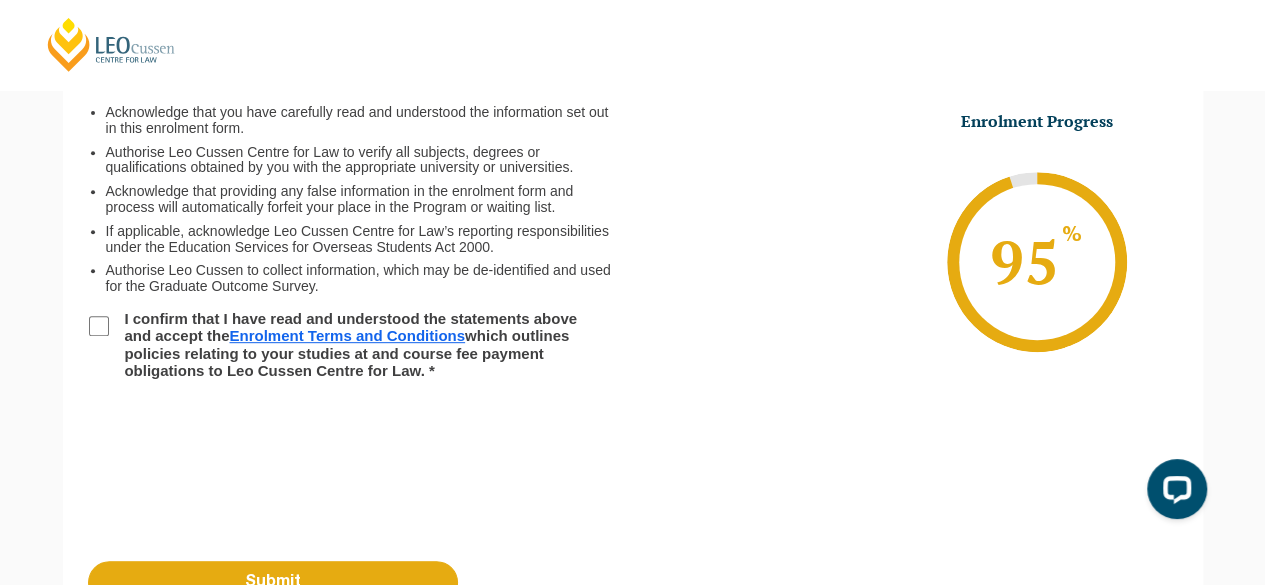 click on "I confirm that I have read and understood the statements above and accept the  Enrolment Terms and Conditions  which outlines policies relating to your studies at and course fee payment obligations to Leo Cussen Centre for Law. *" at bounding box center [357, 344] 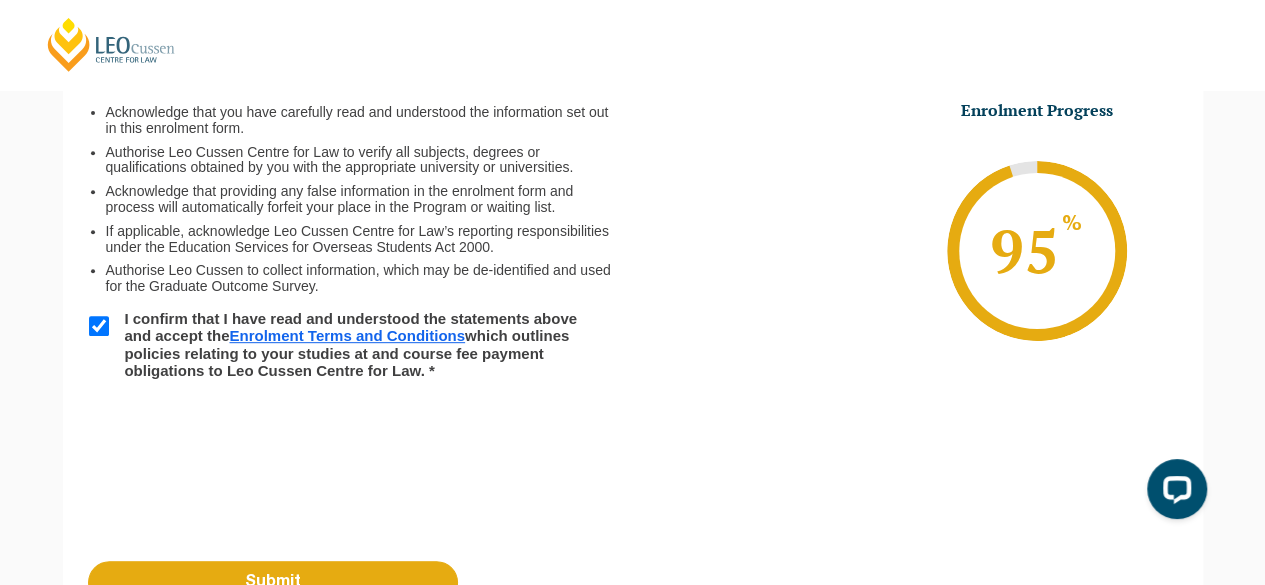 scroll, scrollTop: 451, scrollLeft: 0, axis: vertical 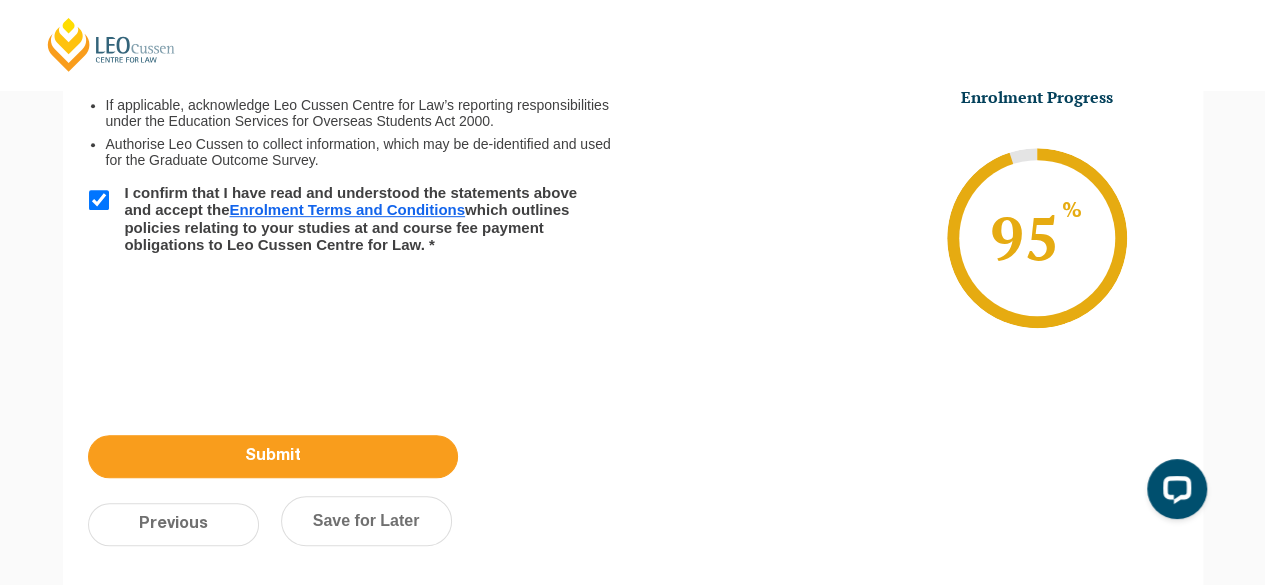 click on "Submit" at bounding box center (273, 456) 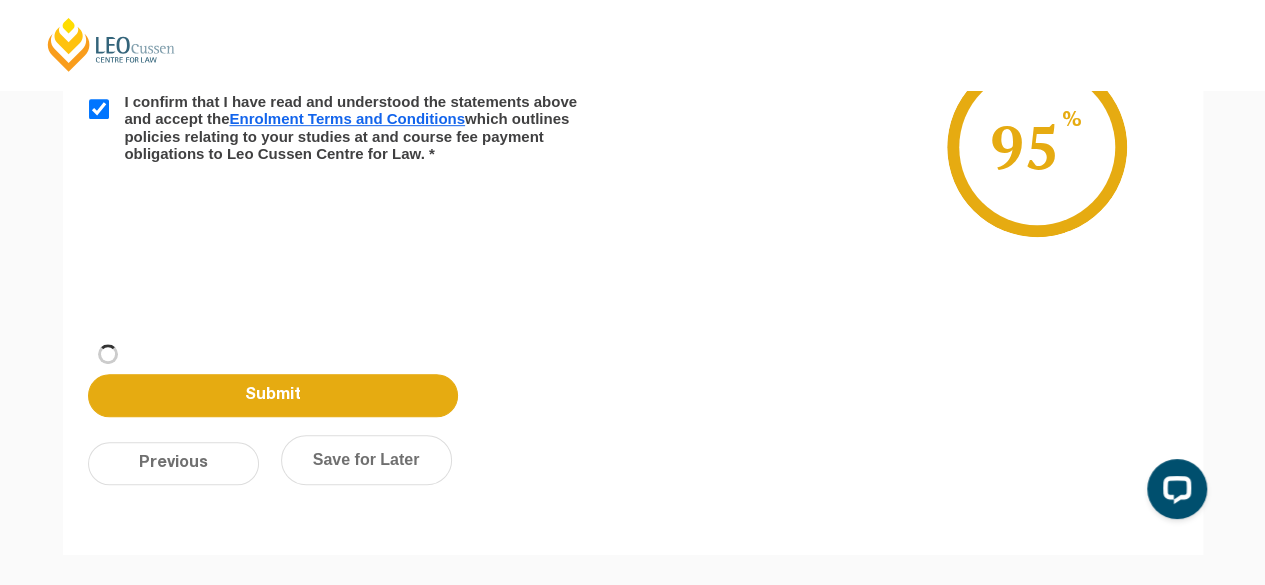 scroll, scrollTop: 544, scrollLeft: 0, axis: vertical 